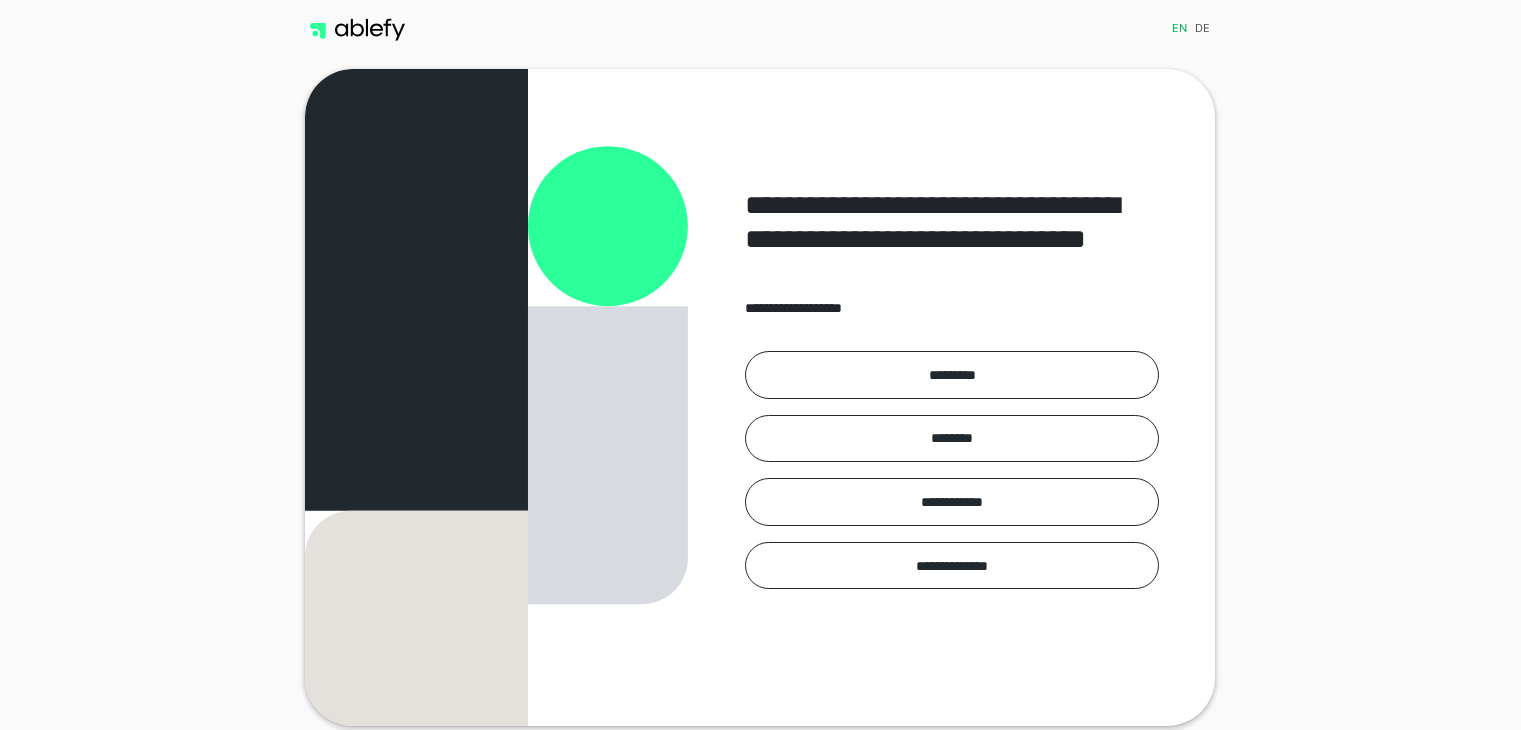 scroll, scrollTop: 0, scrollLeft: 0, axis: both 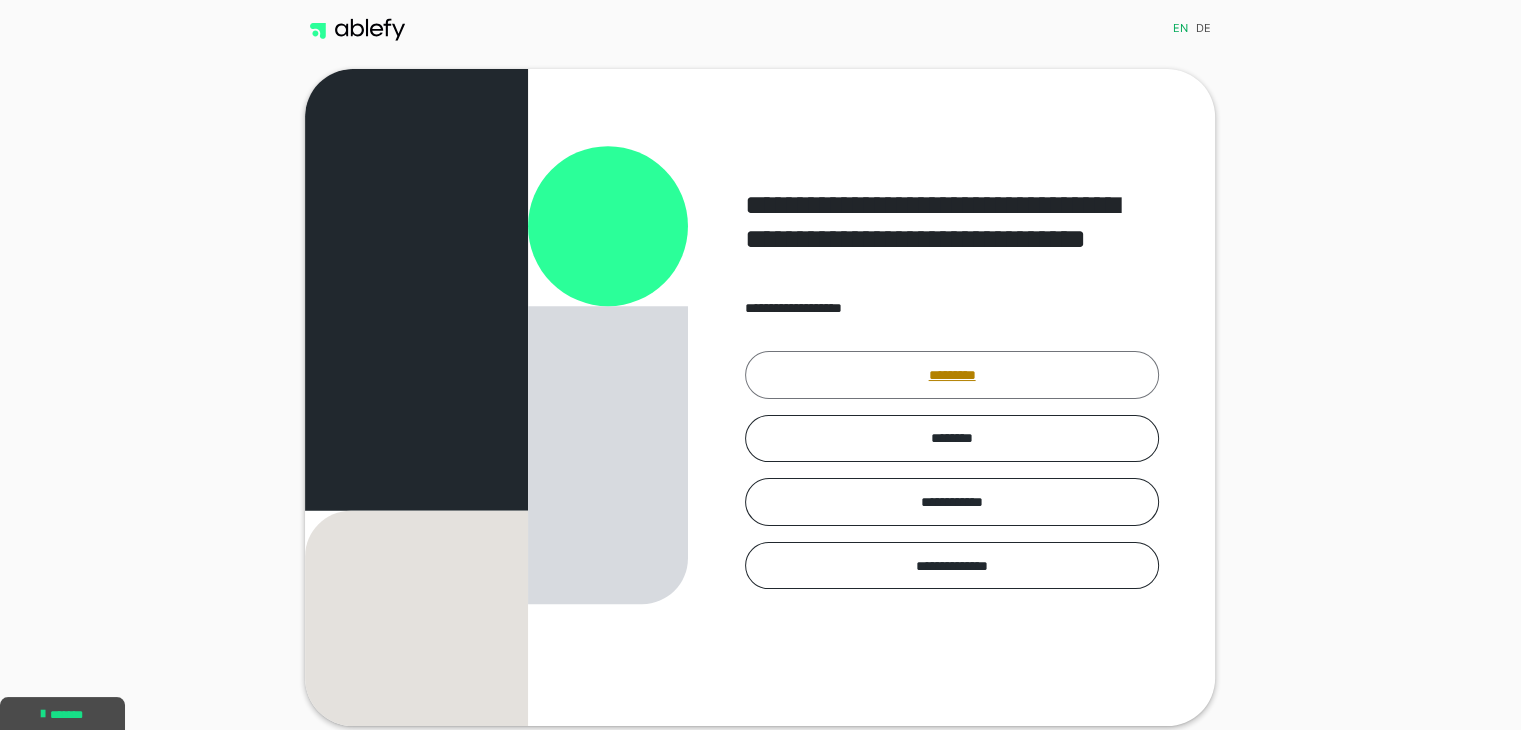 click on "*********" at bounding box center (952, 375) 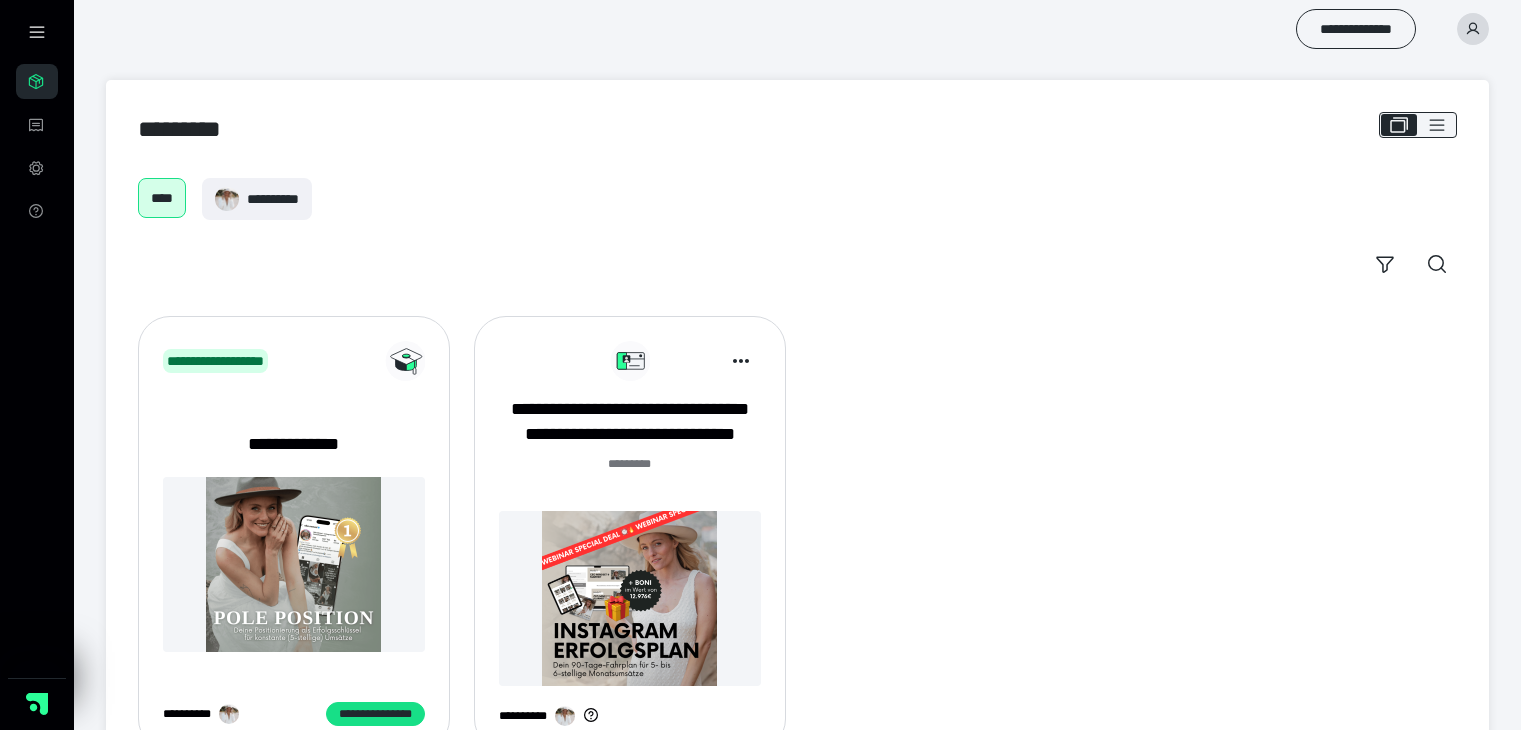 scroll, scrollTop: 0, scrollLeft: 0, axis: both 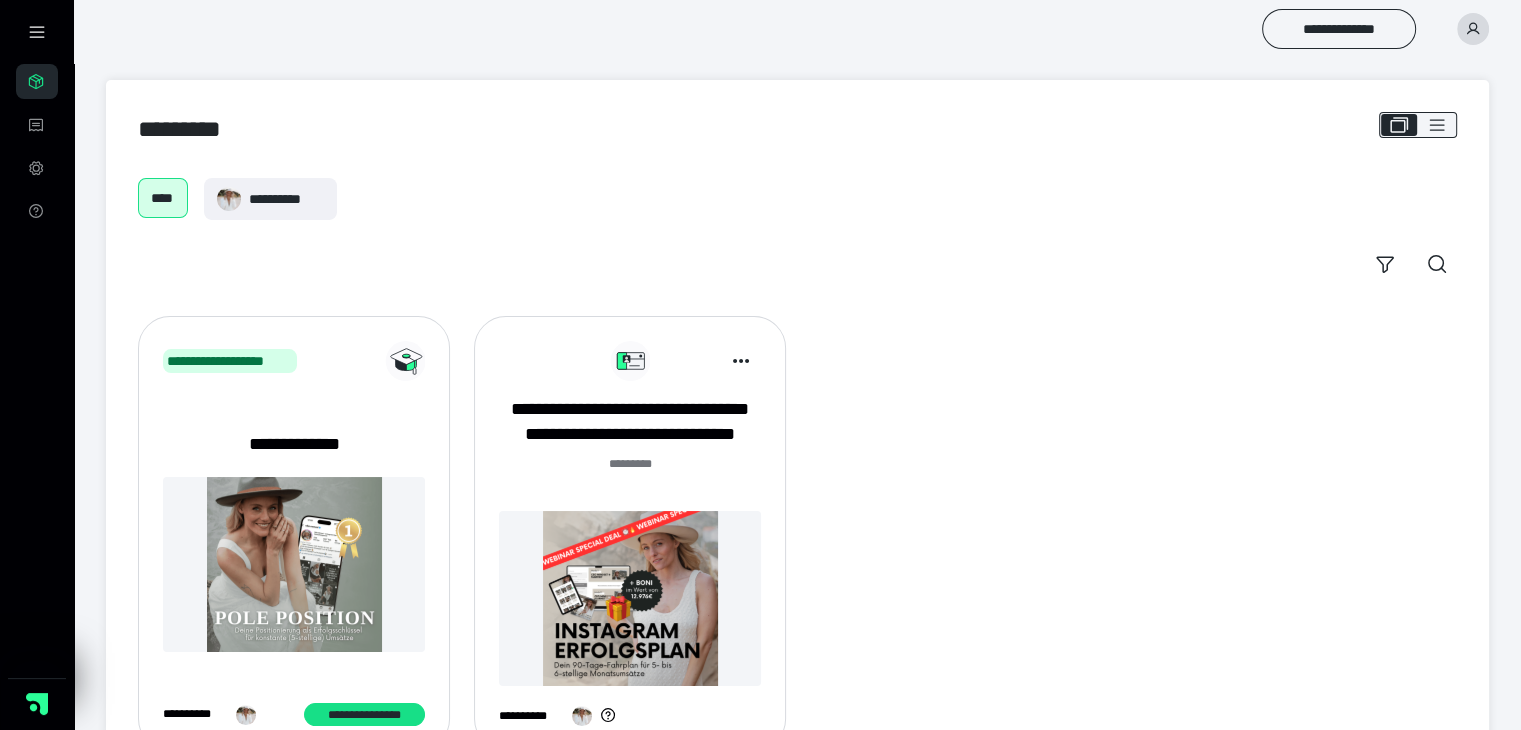 click at bounding box center [630, 598] 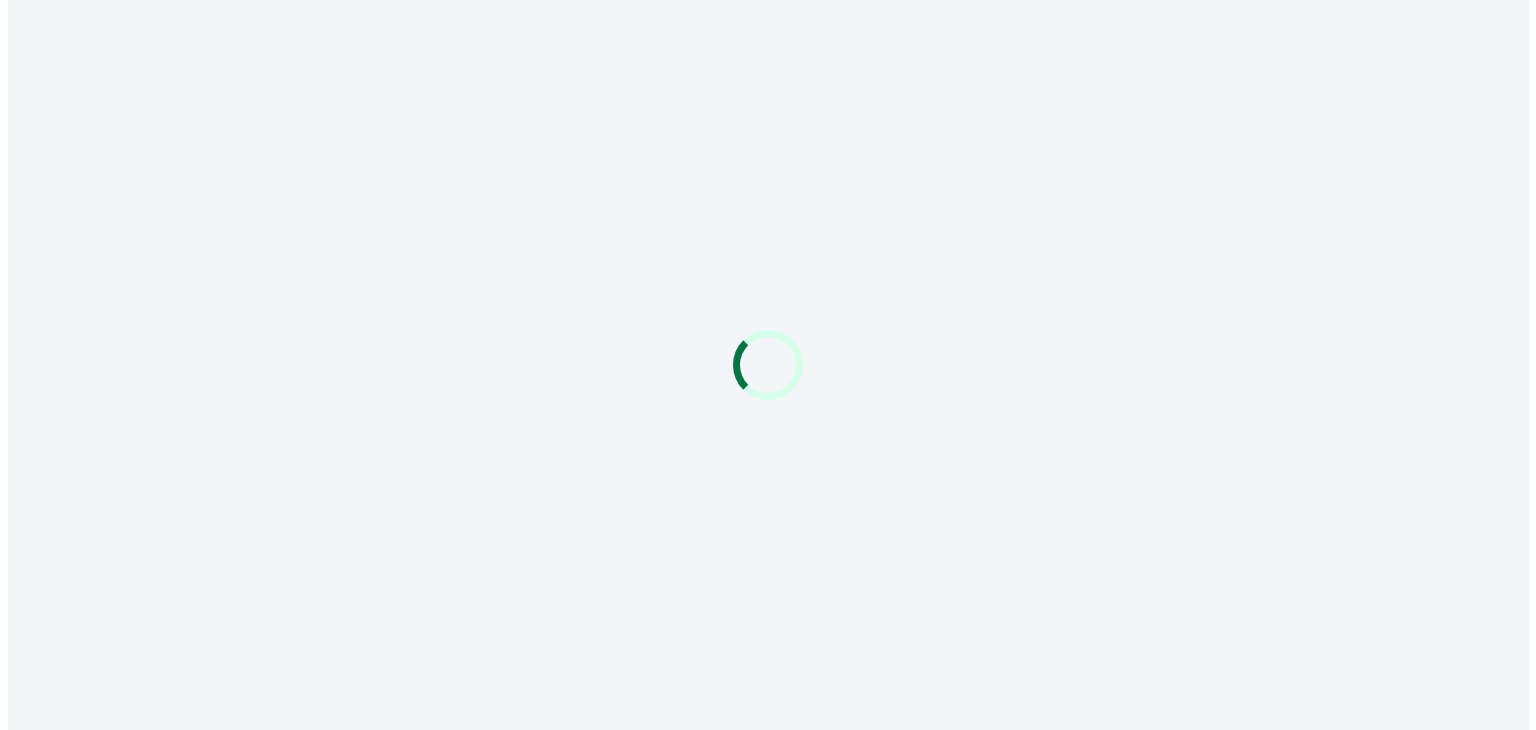 scroll, scrollTop: 0, scrollLeft: 0, axis: both 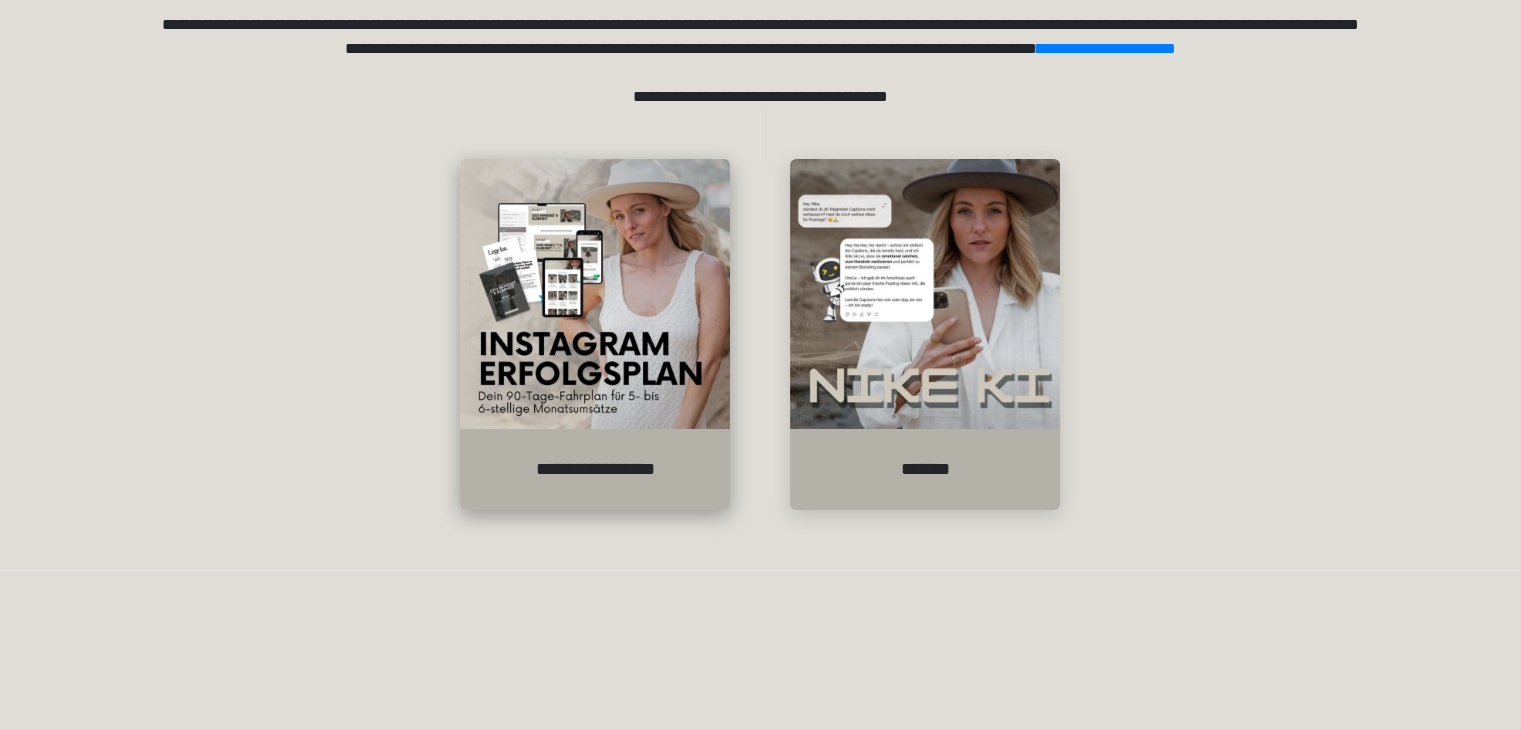 click at bounding box center (595, 294) 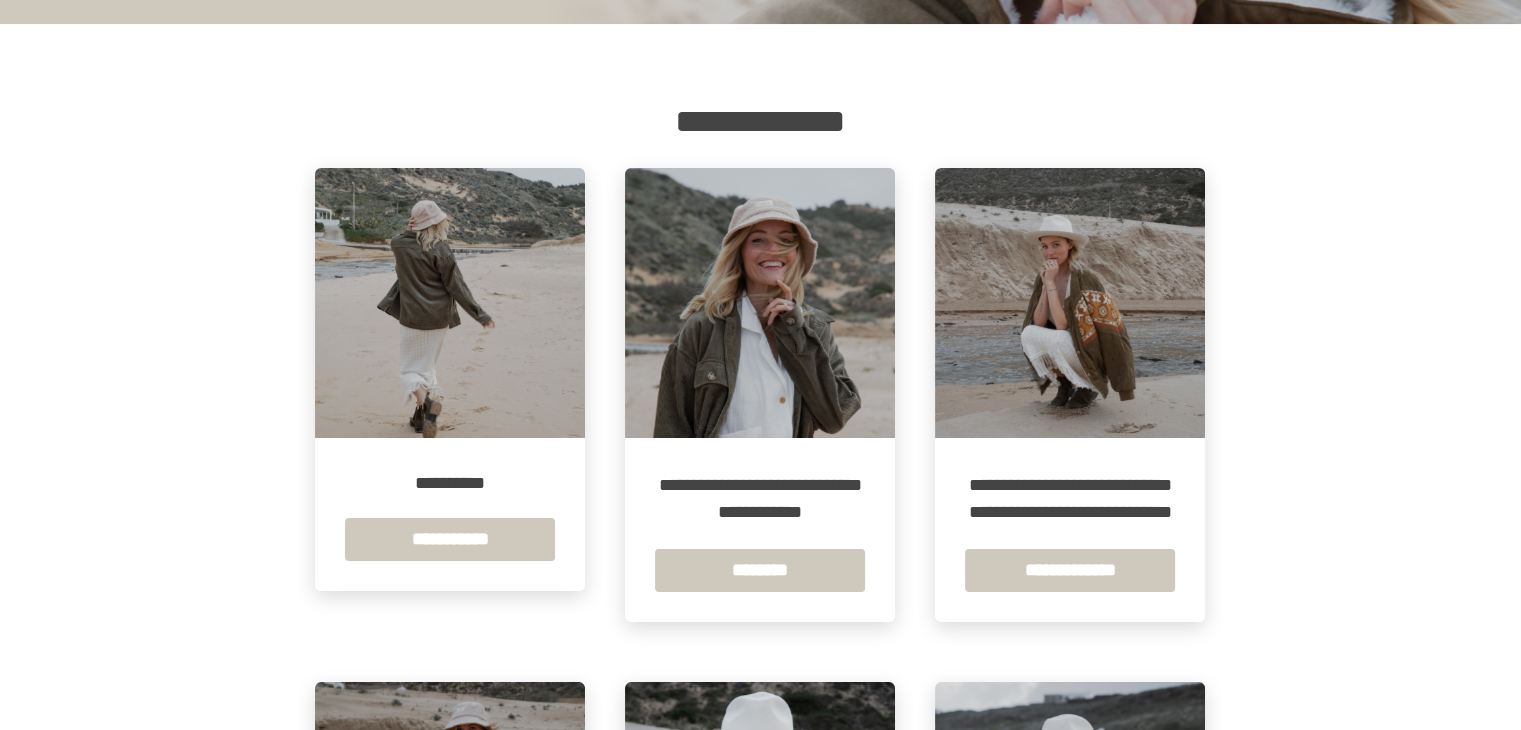 scroll, scrollTop: 300, scrollLeft: 0, axis: vertical 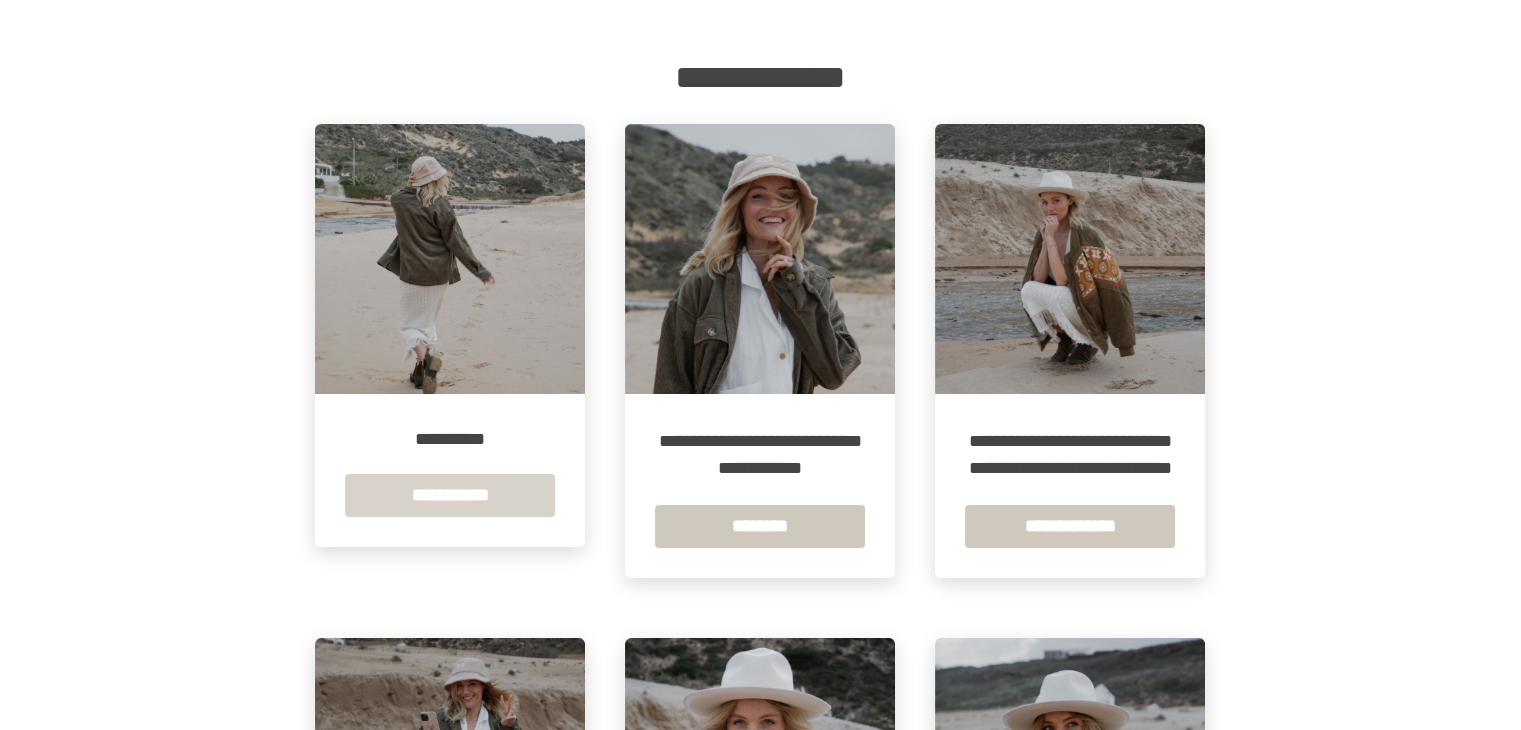 click on "**********" at bounding box center (450, 495) 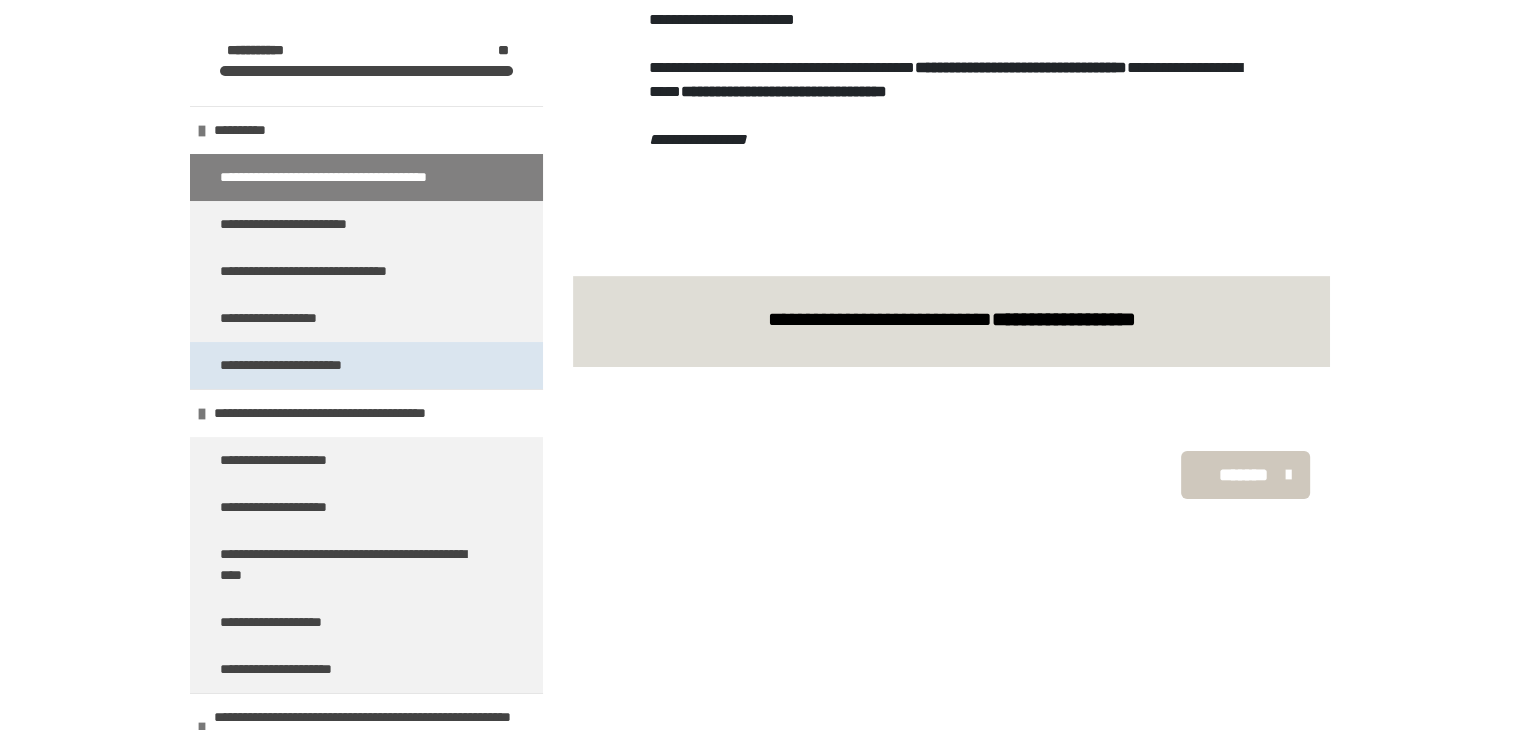 scroll, scrollTop: 421, scrollLeft: 0, axis: vertical 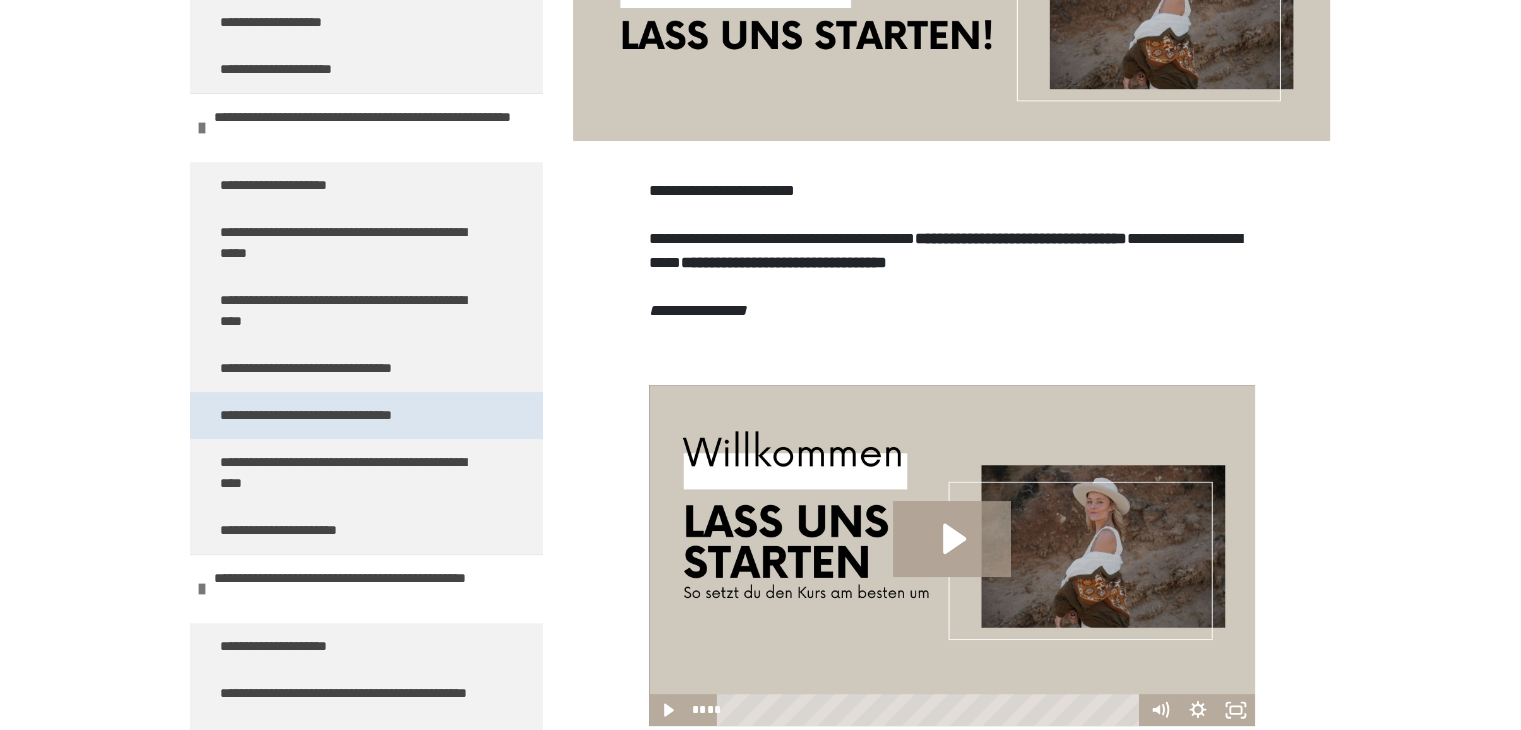 click on "**********" at bounding box center [330, 415] 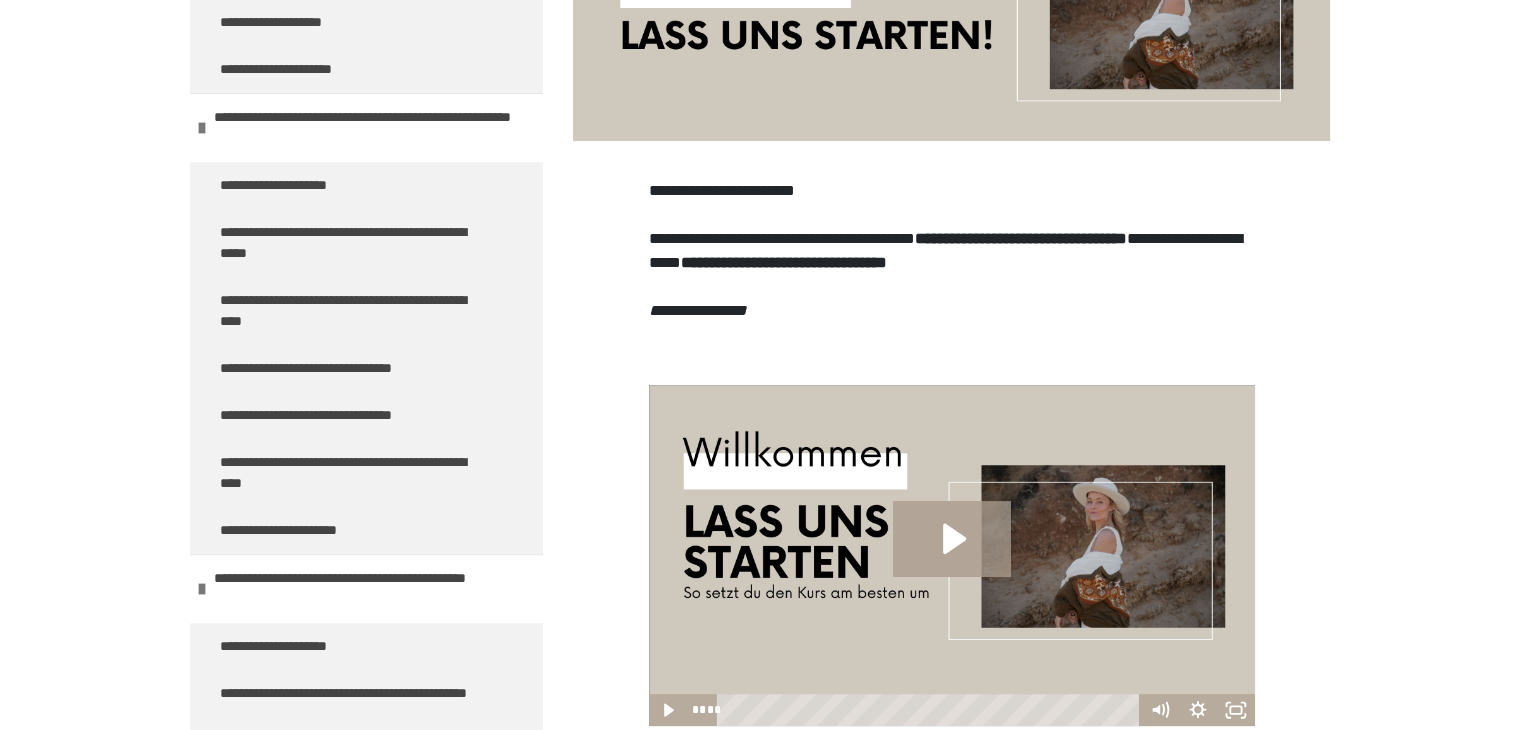 scroll, scrollTop: 270, scrollLeft: 0, axis: vertical 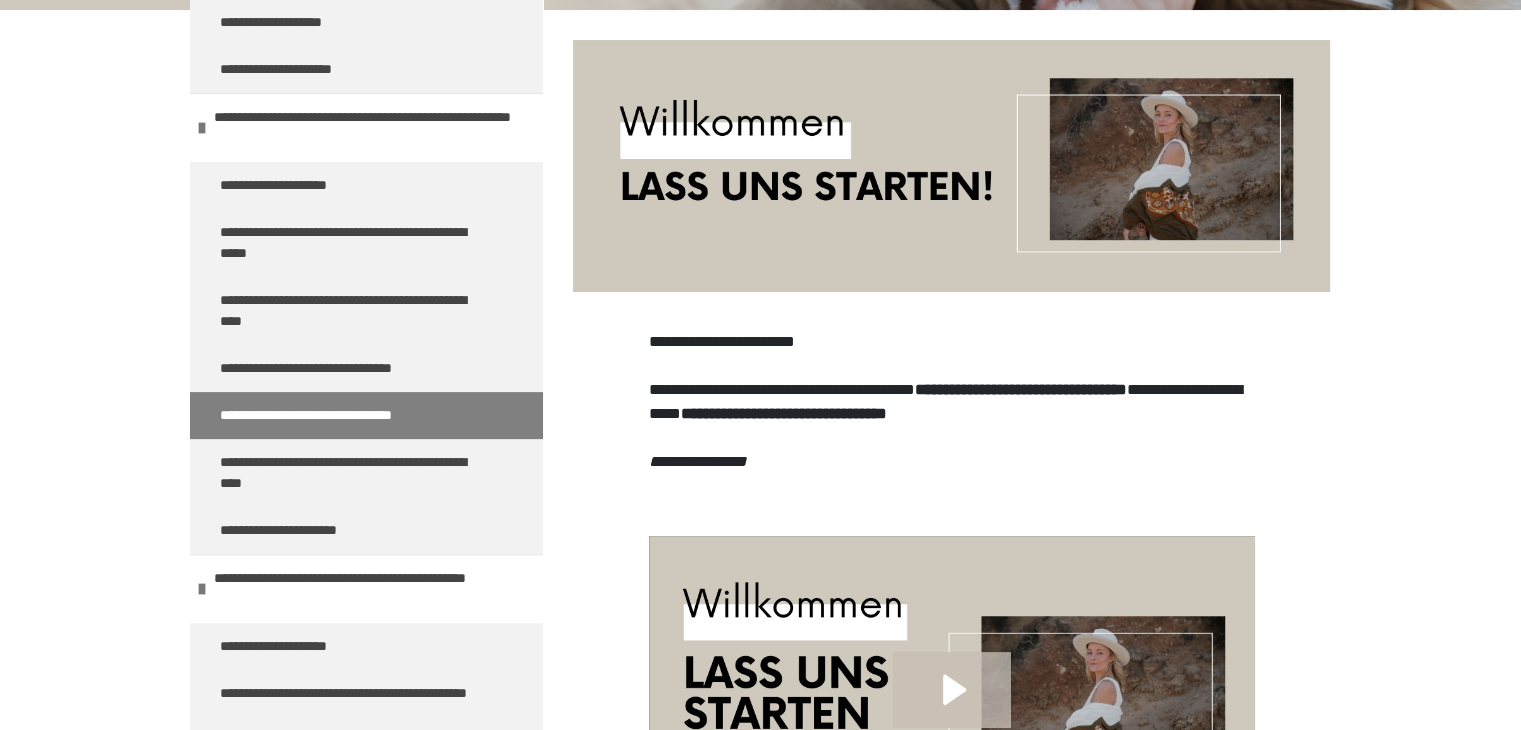 click on "**********" at bounding box center (951, 550) 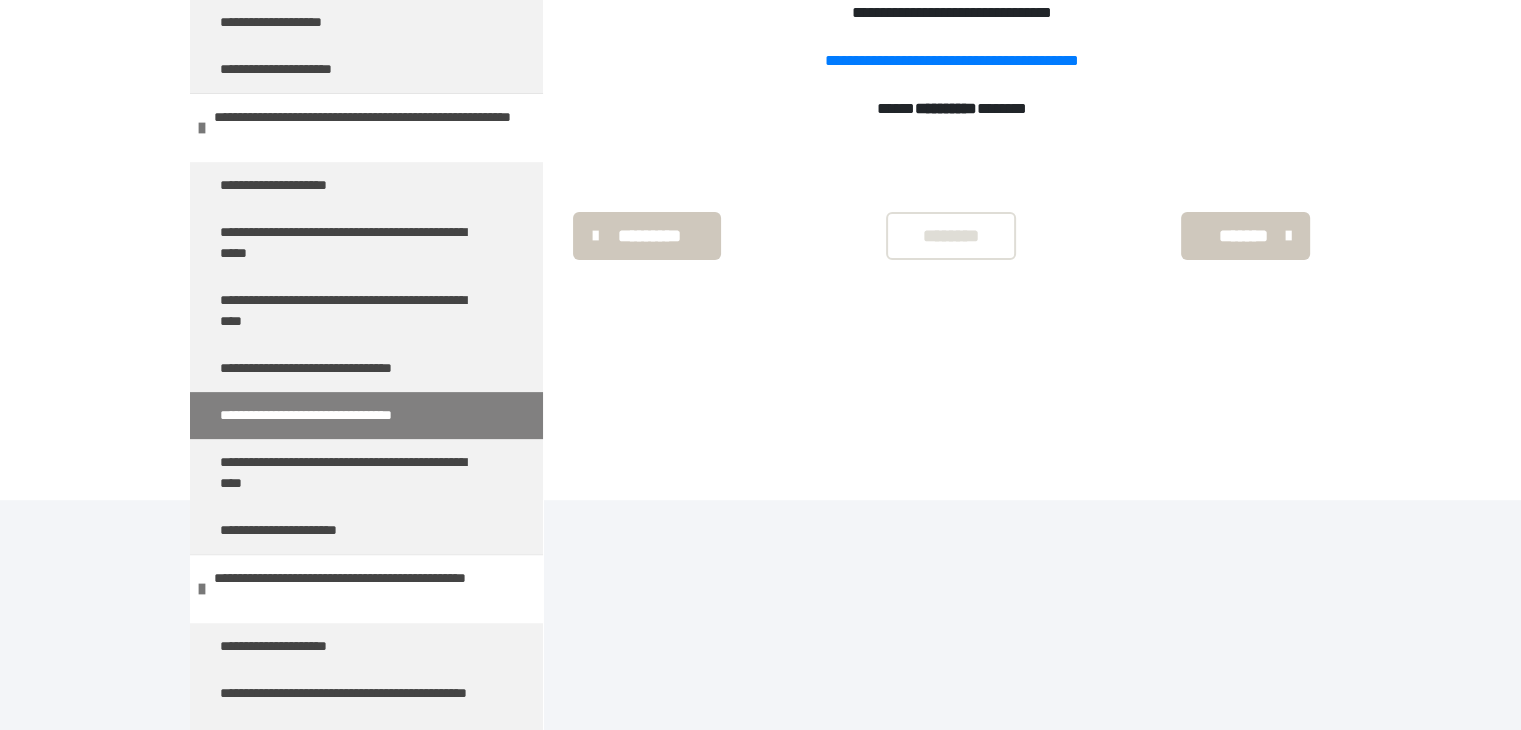 scroll, scrollTop: 591, scrollLeft: 0, axis: vertical 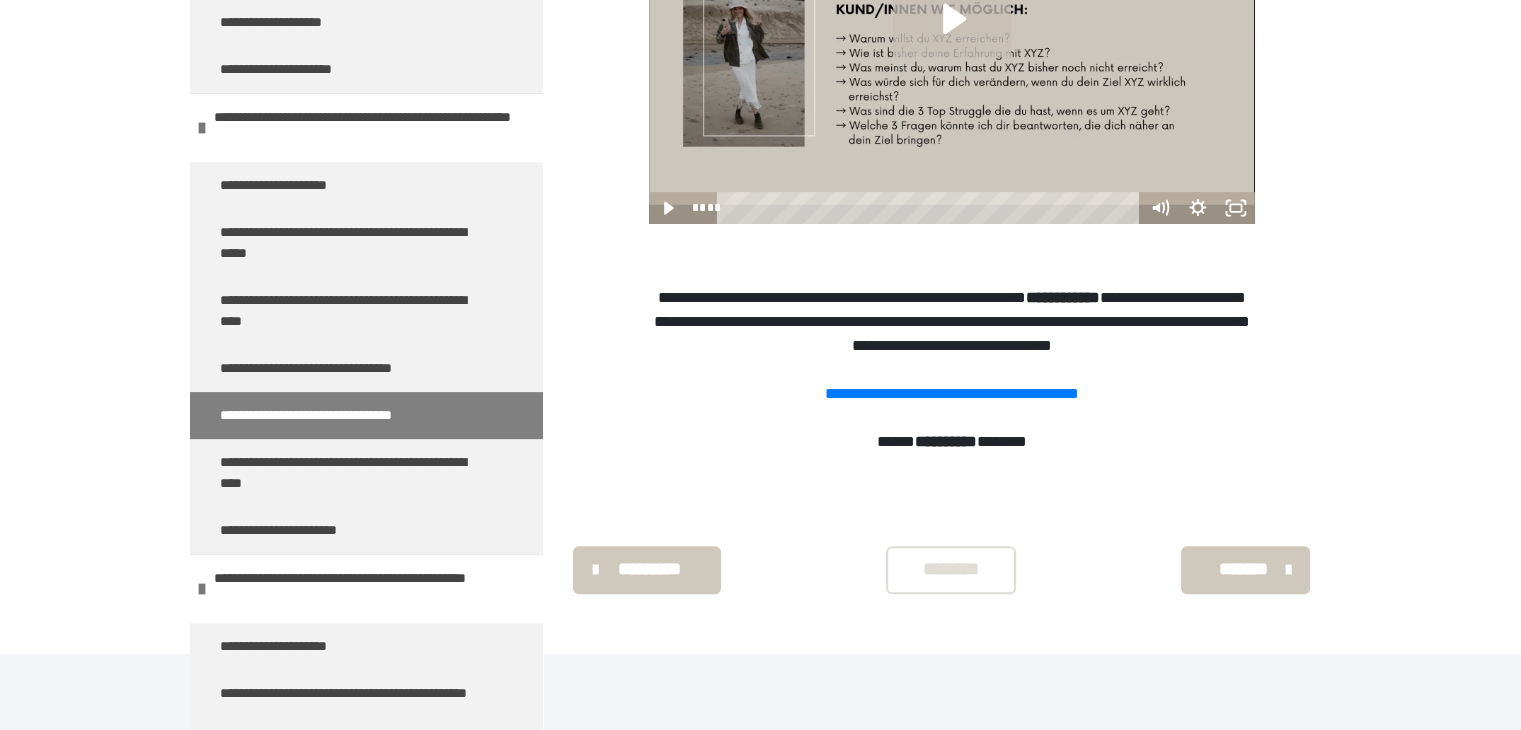 click 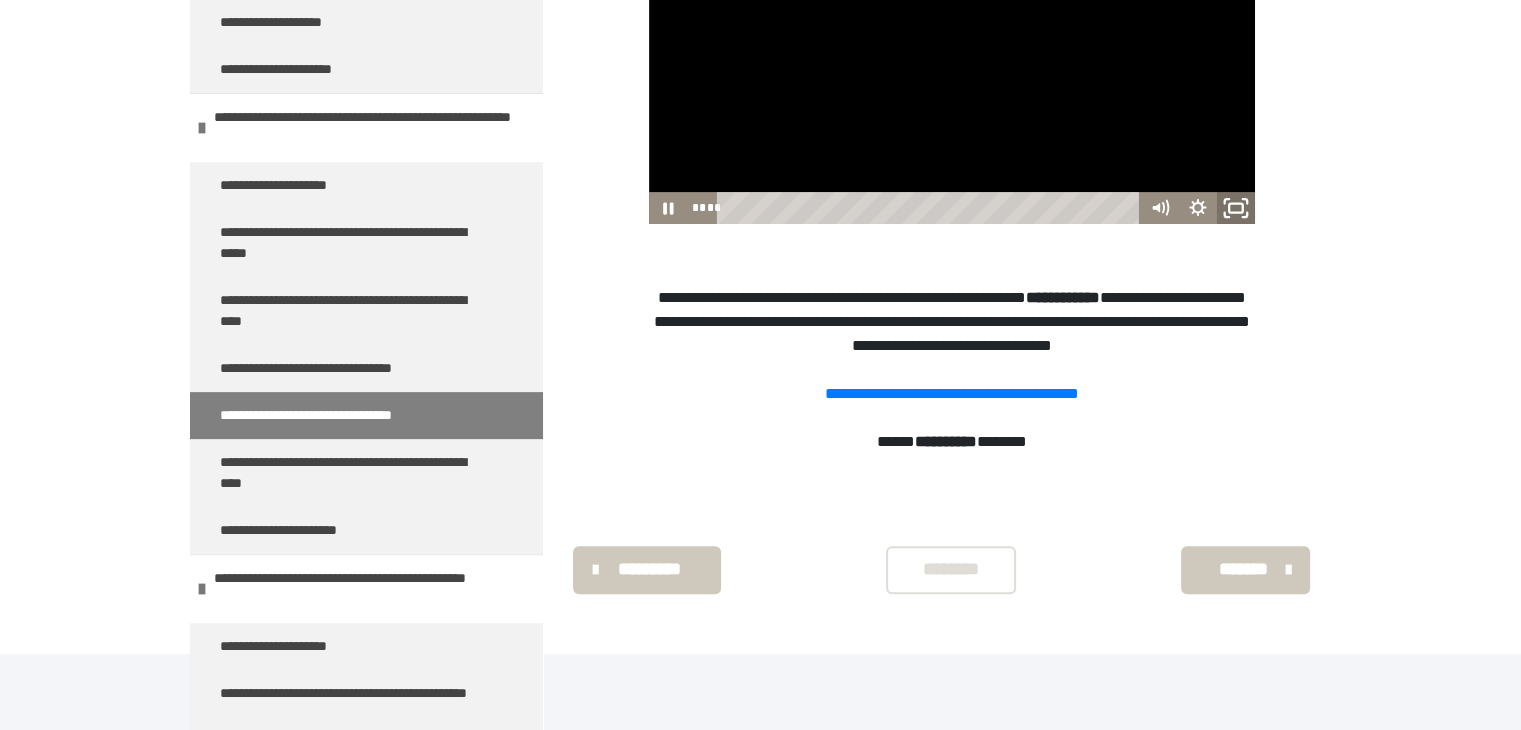 click 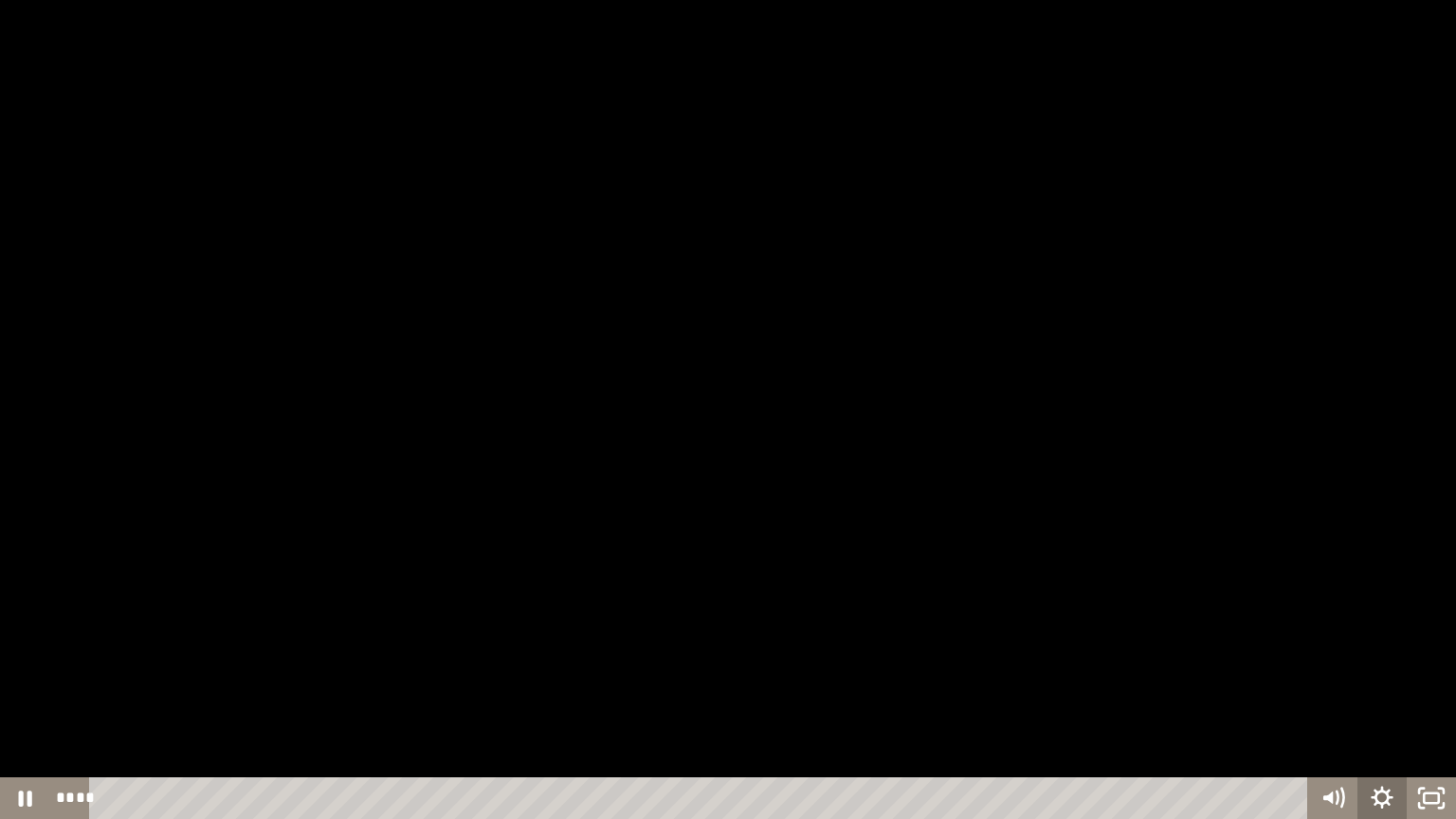 click 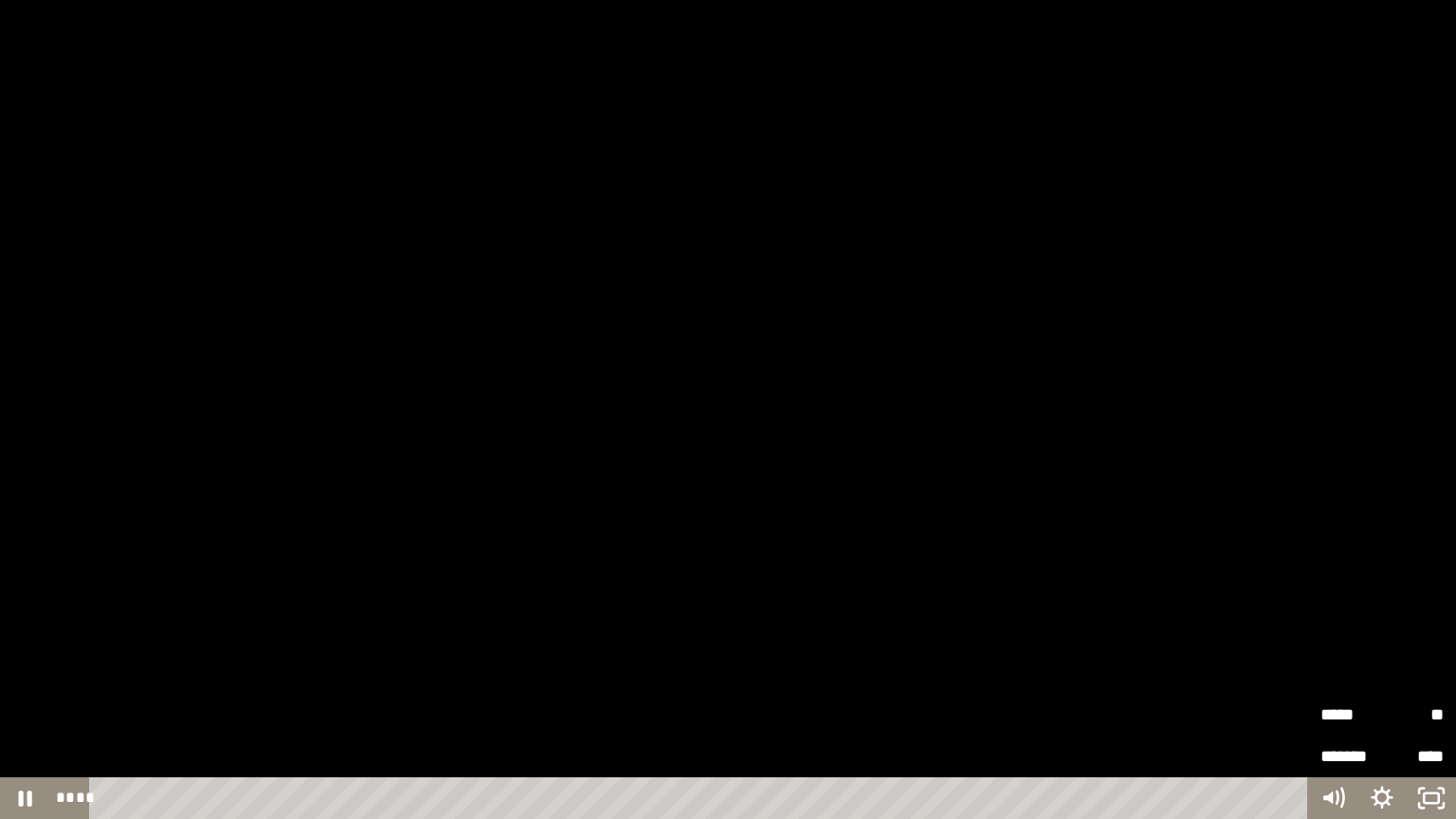 click on "*****" at bounding box center [1351, 715] 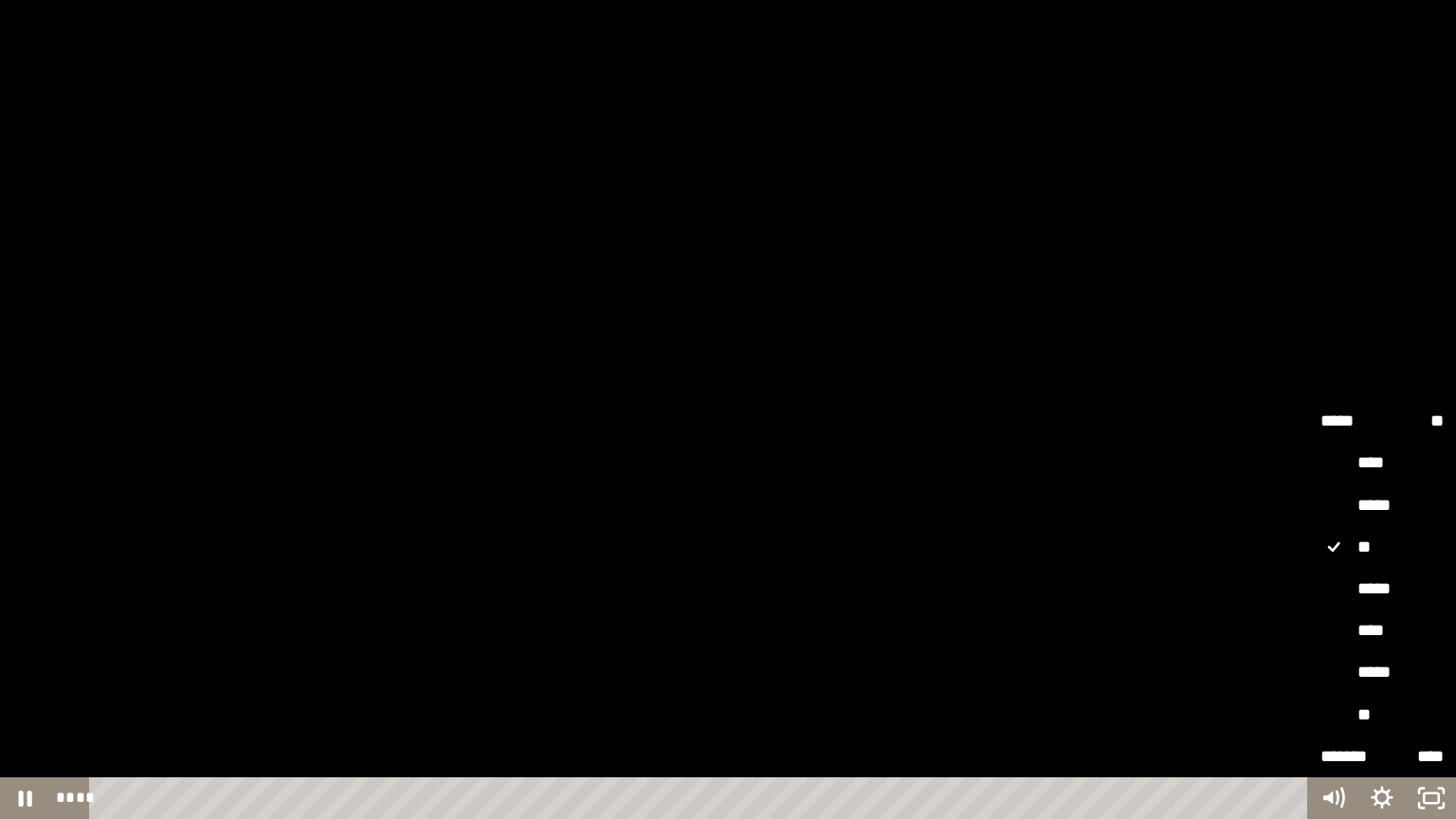 click on "*****" at bounding box center [1382, 590] 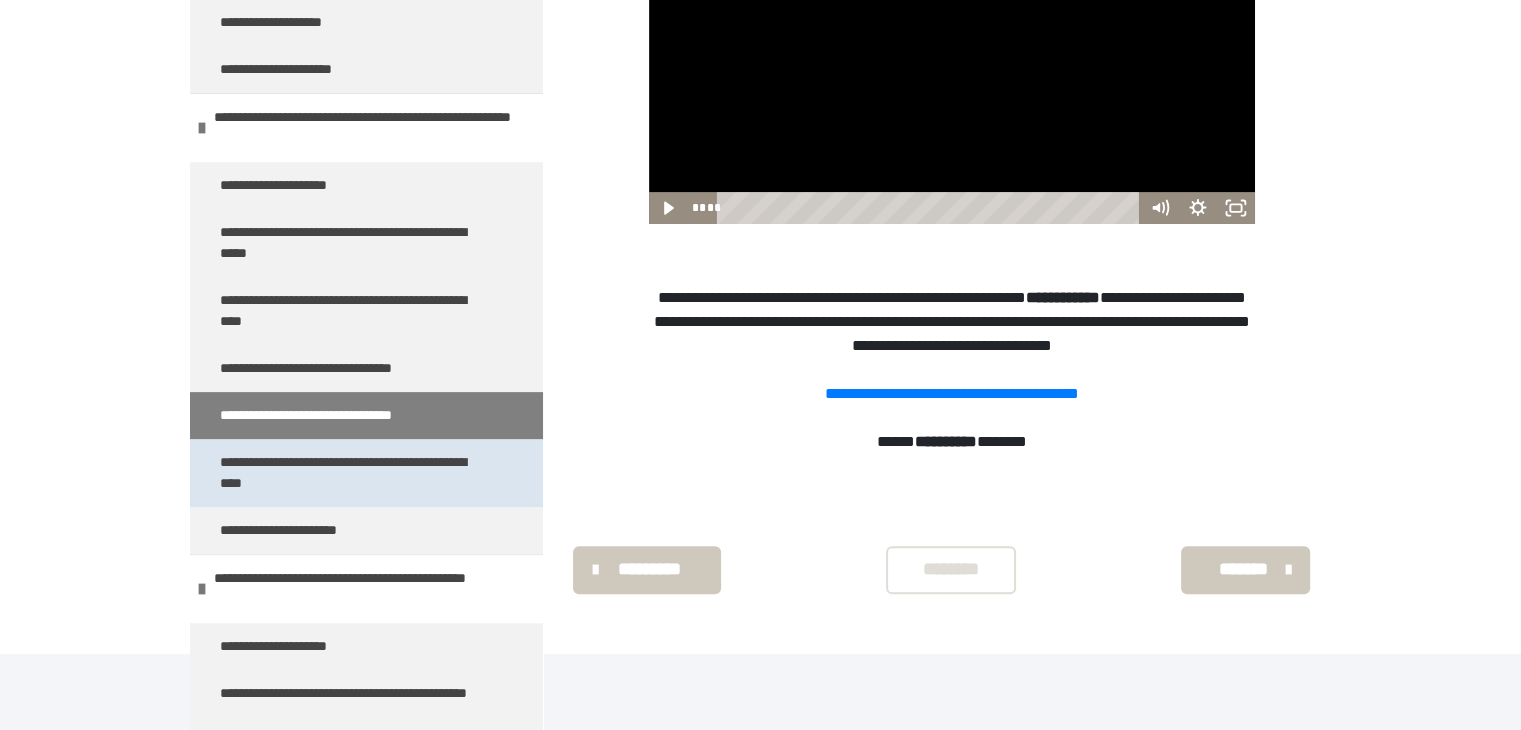 click on "**********" at bounding box center [351, 473] 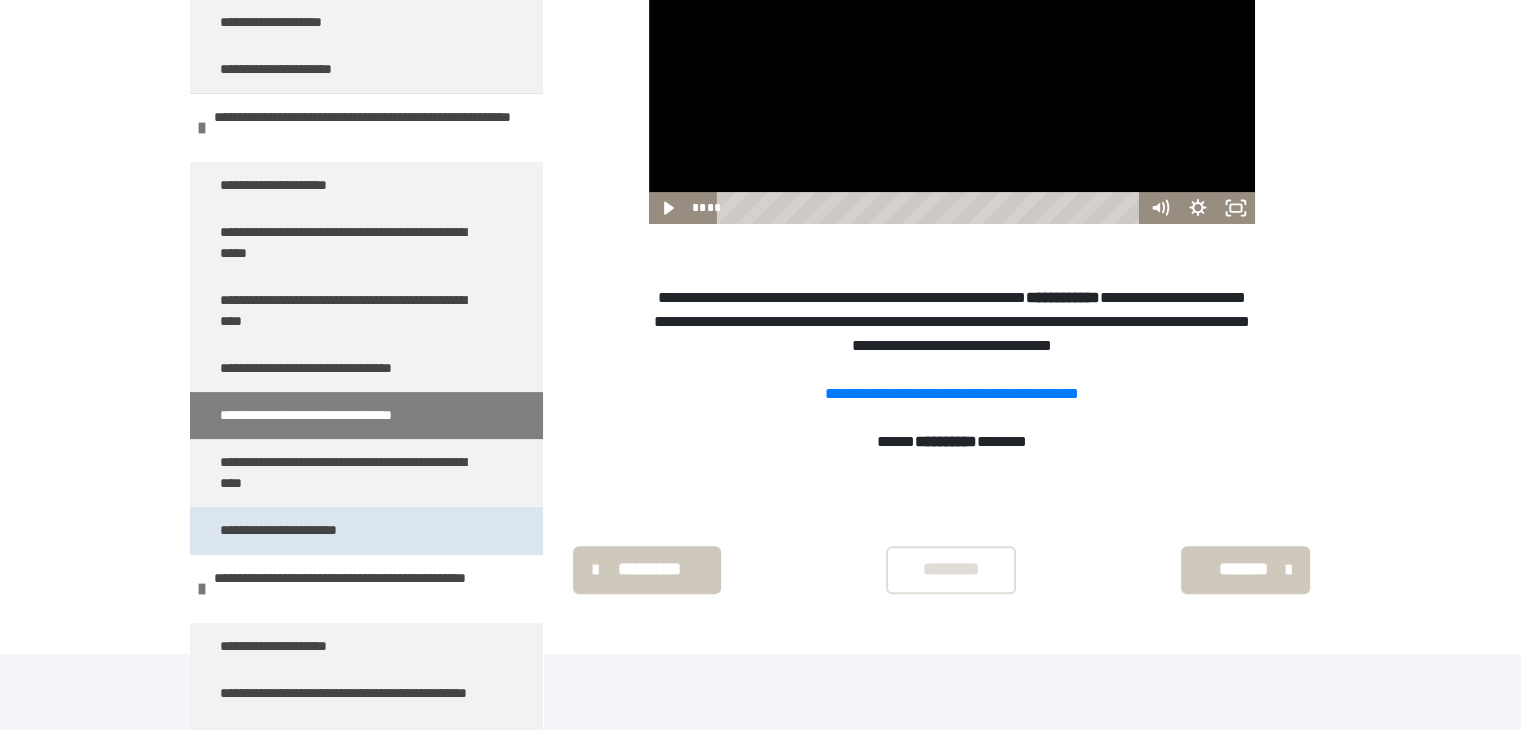 scroll, scrollTop: 270, scrollLeft: 0, axis: vertical 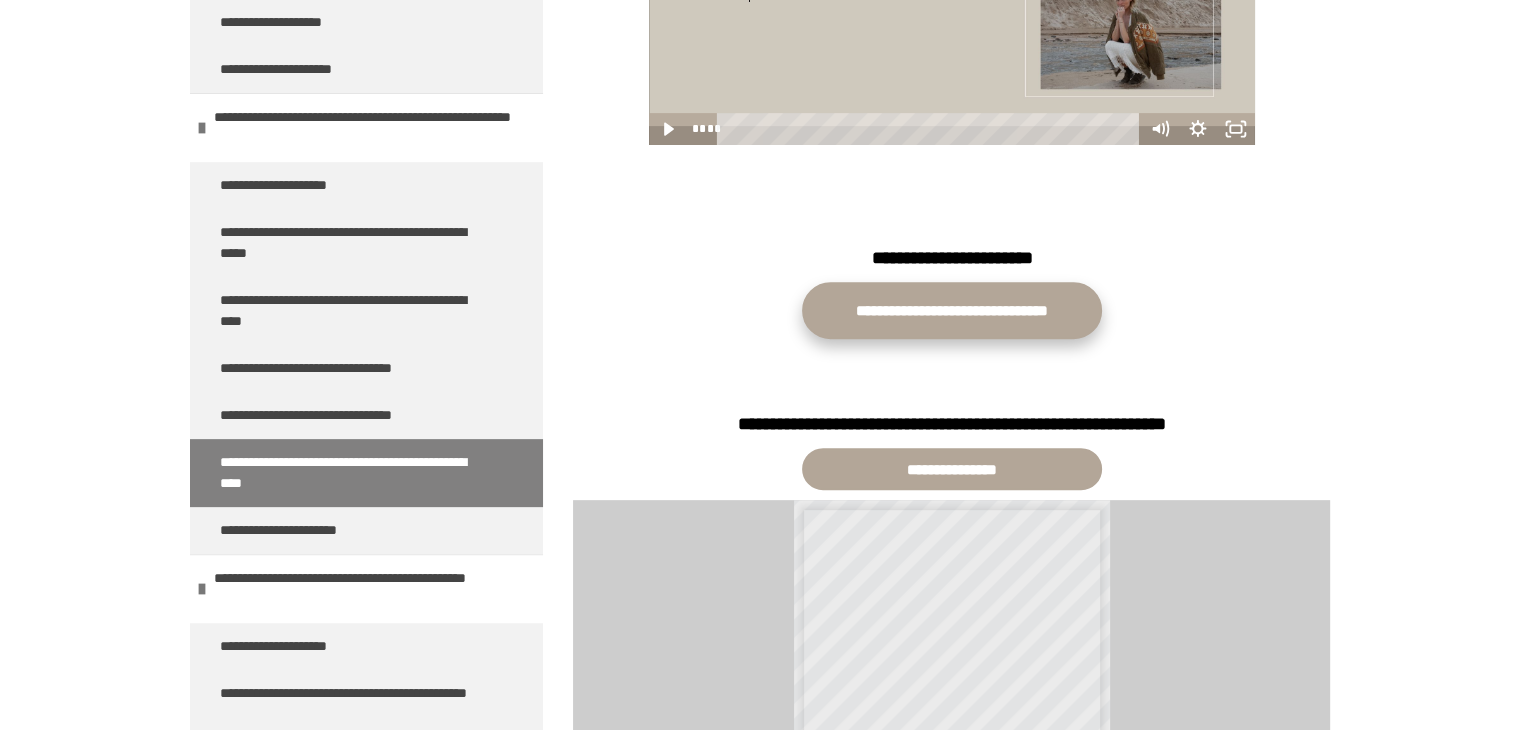 click on "**********" at bounding box center [952, 310] 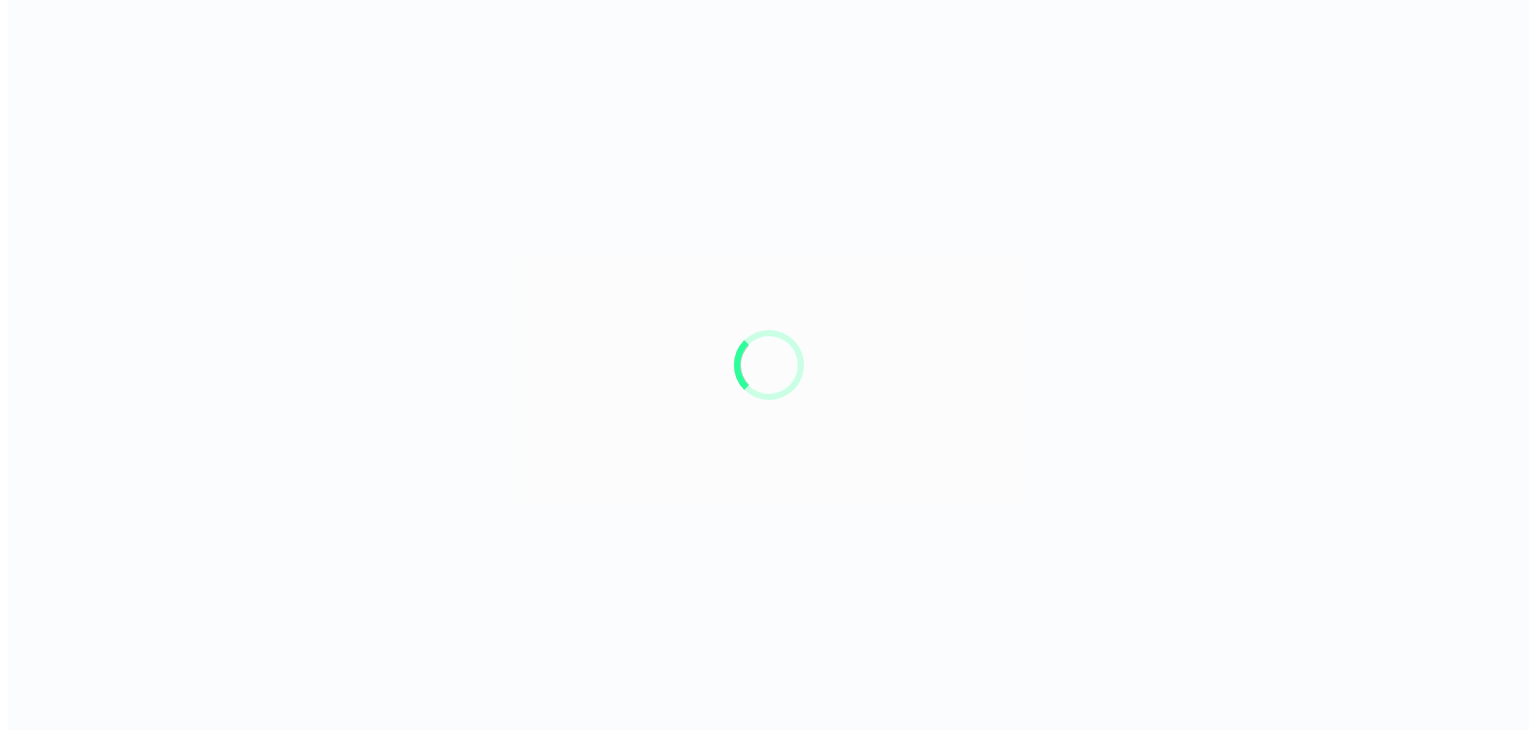 scroll, scrollTop: 0, scrollLeft: 0, axis: both 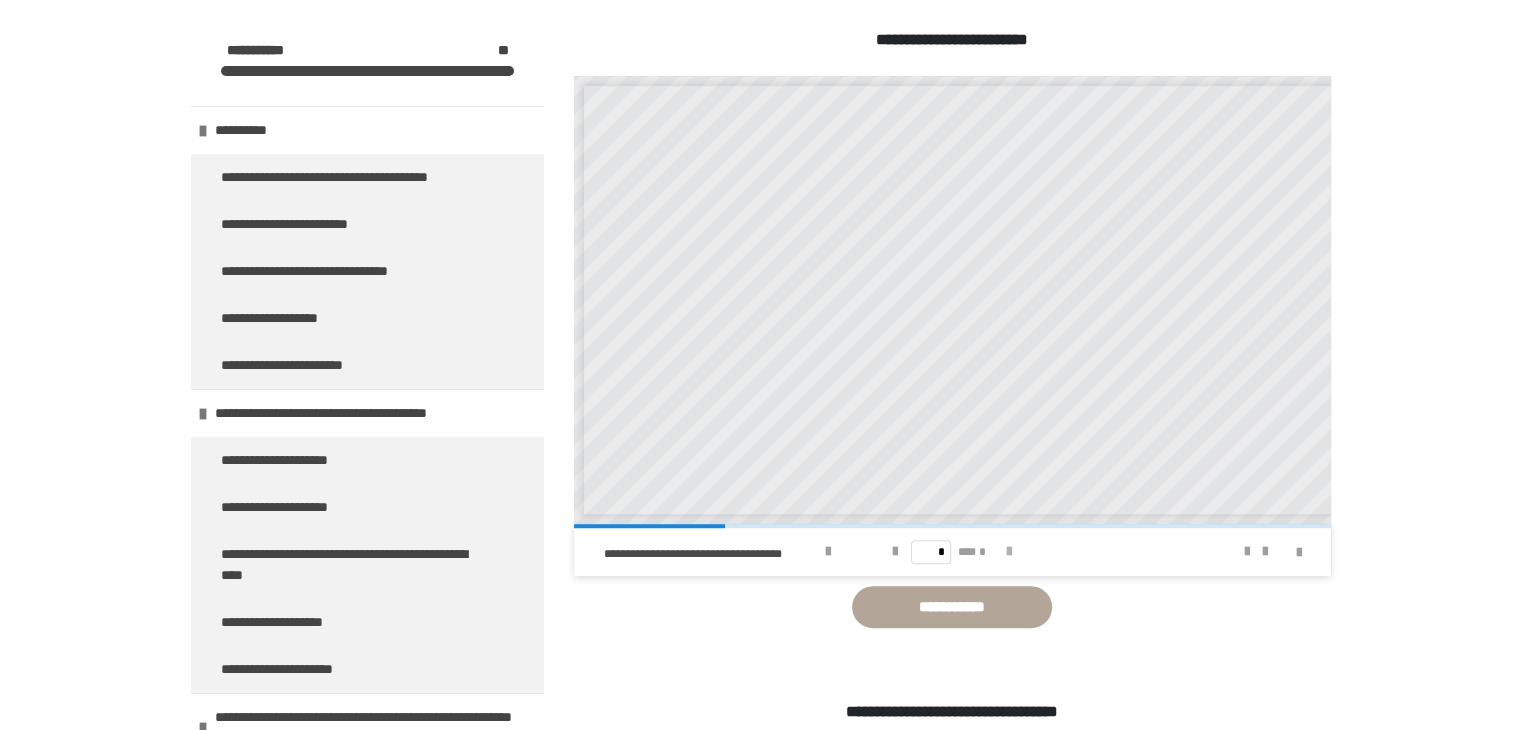 click at bounding box center [1009, 552] 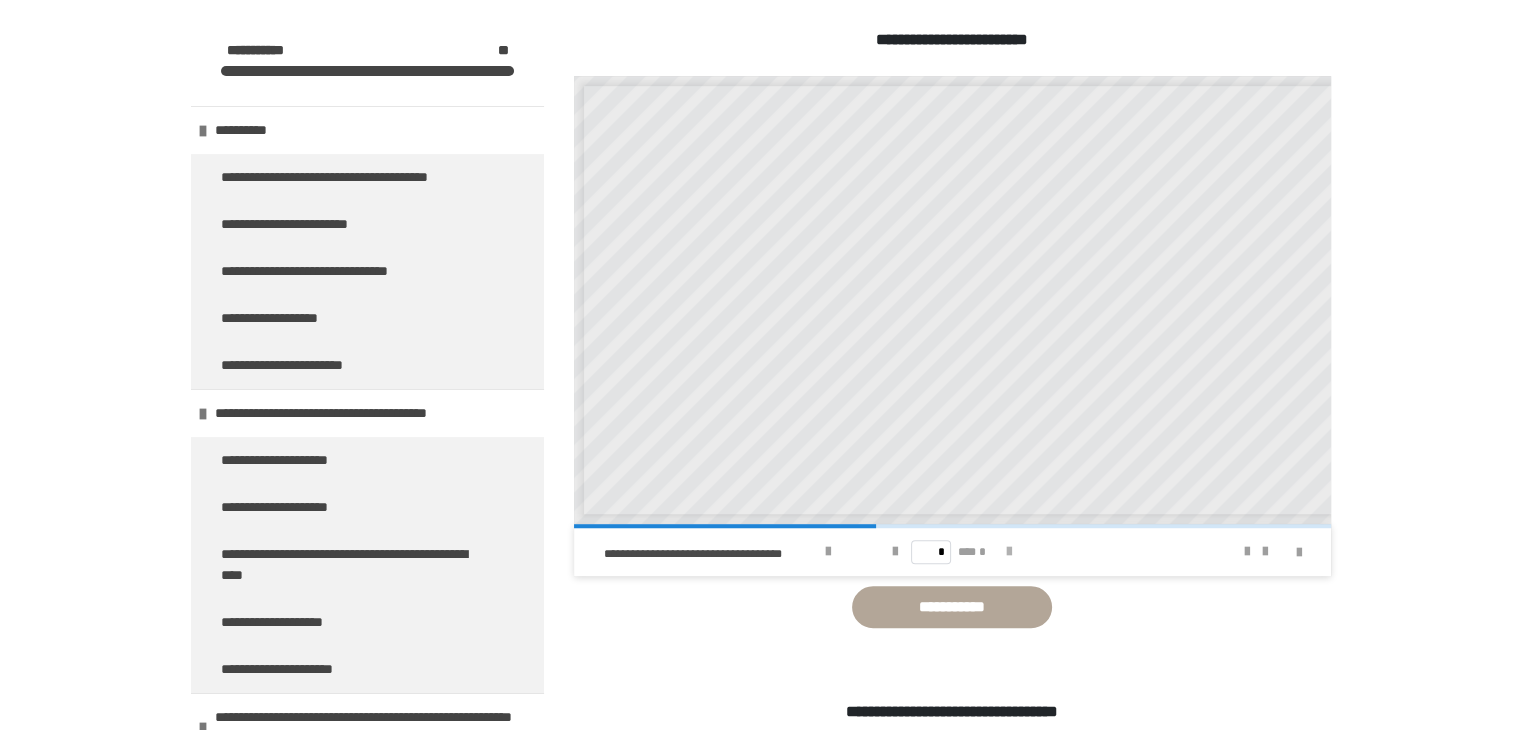 click at bounding box center (1009, 552) 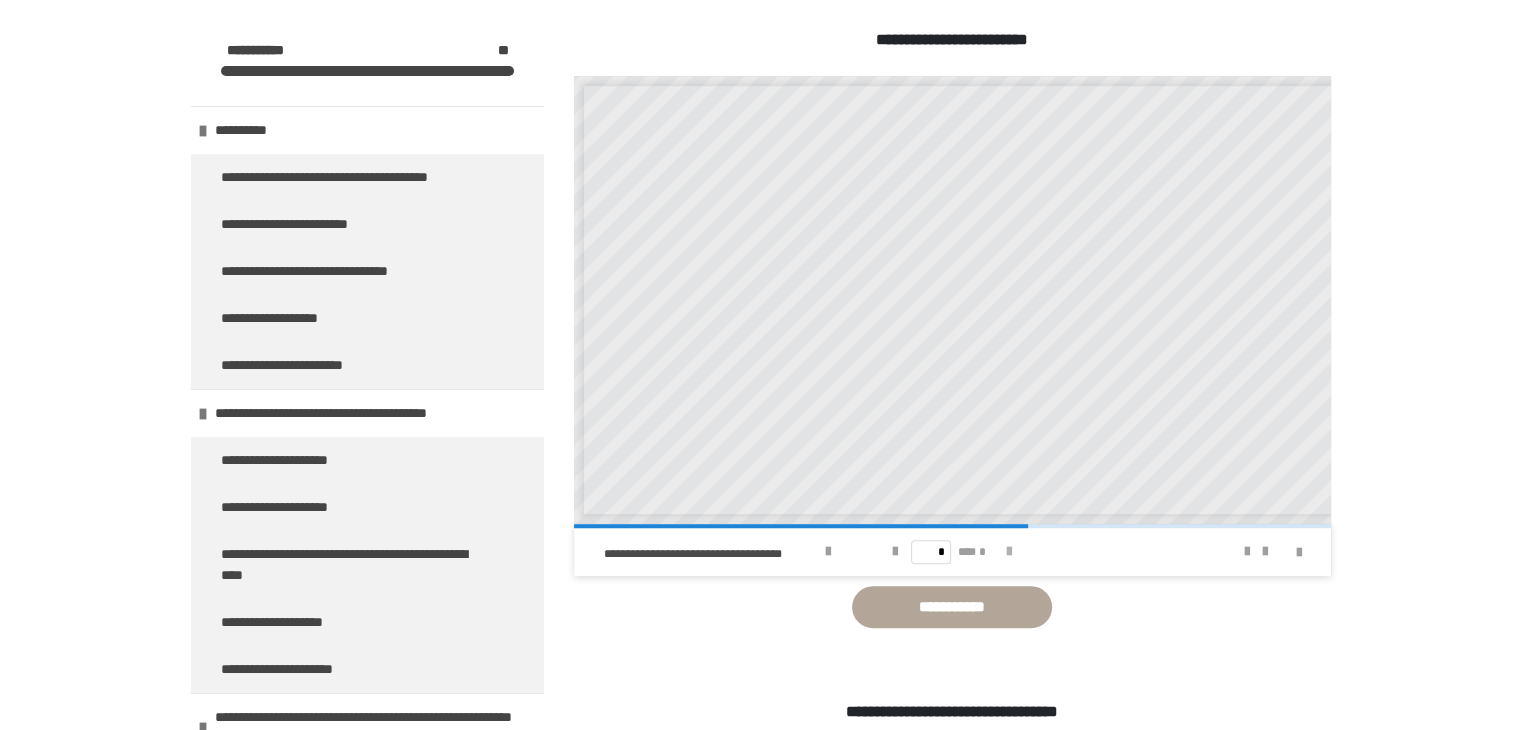 click at bounding box center [1009, 552] 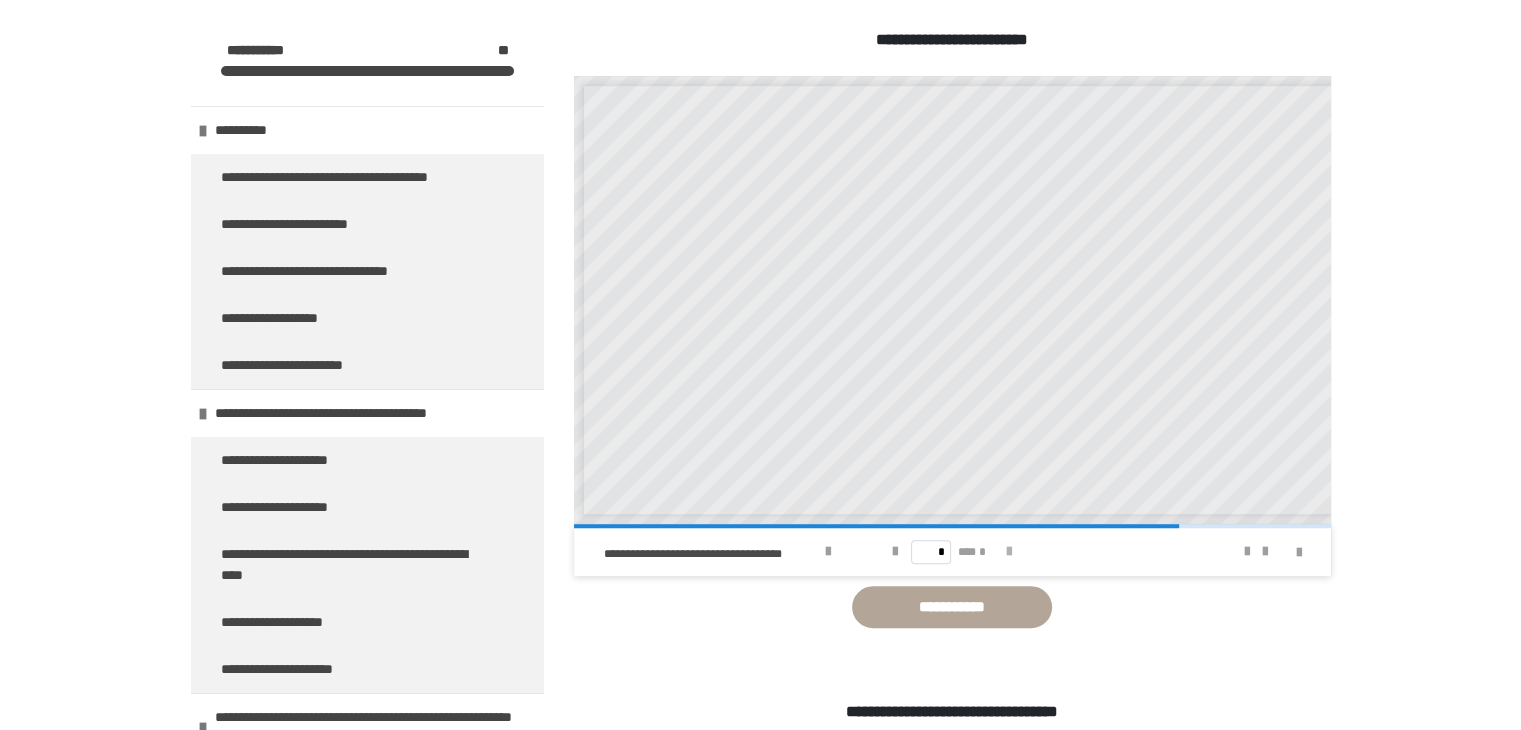 click at bounding box center (1009, 552) 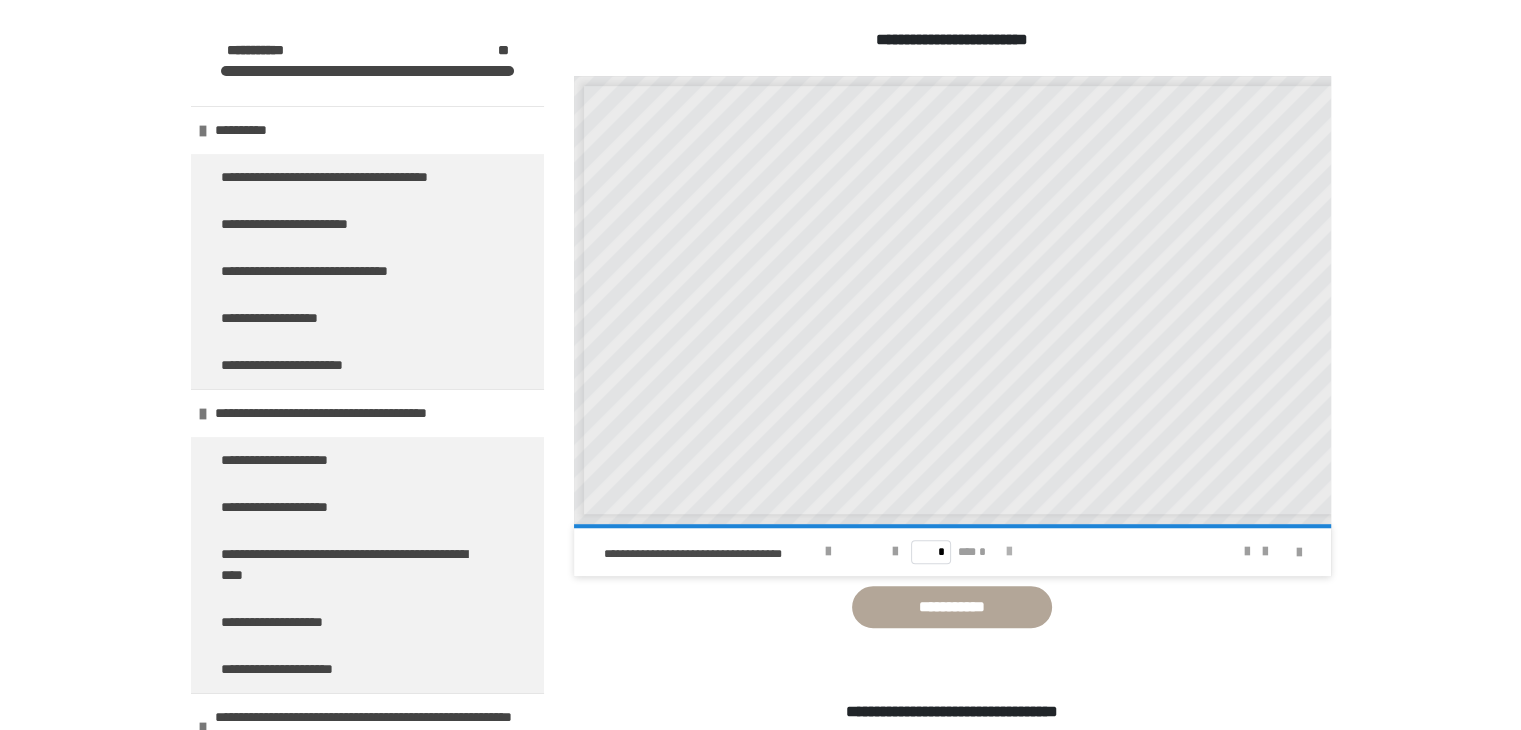 click on "* *** *" at bounding box center (952, 552) 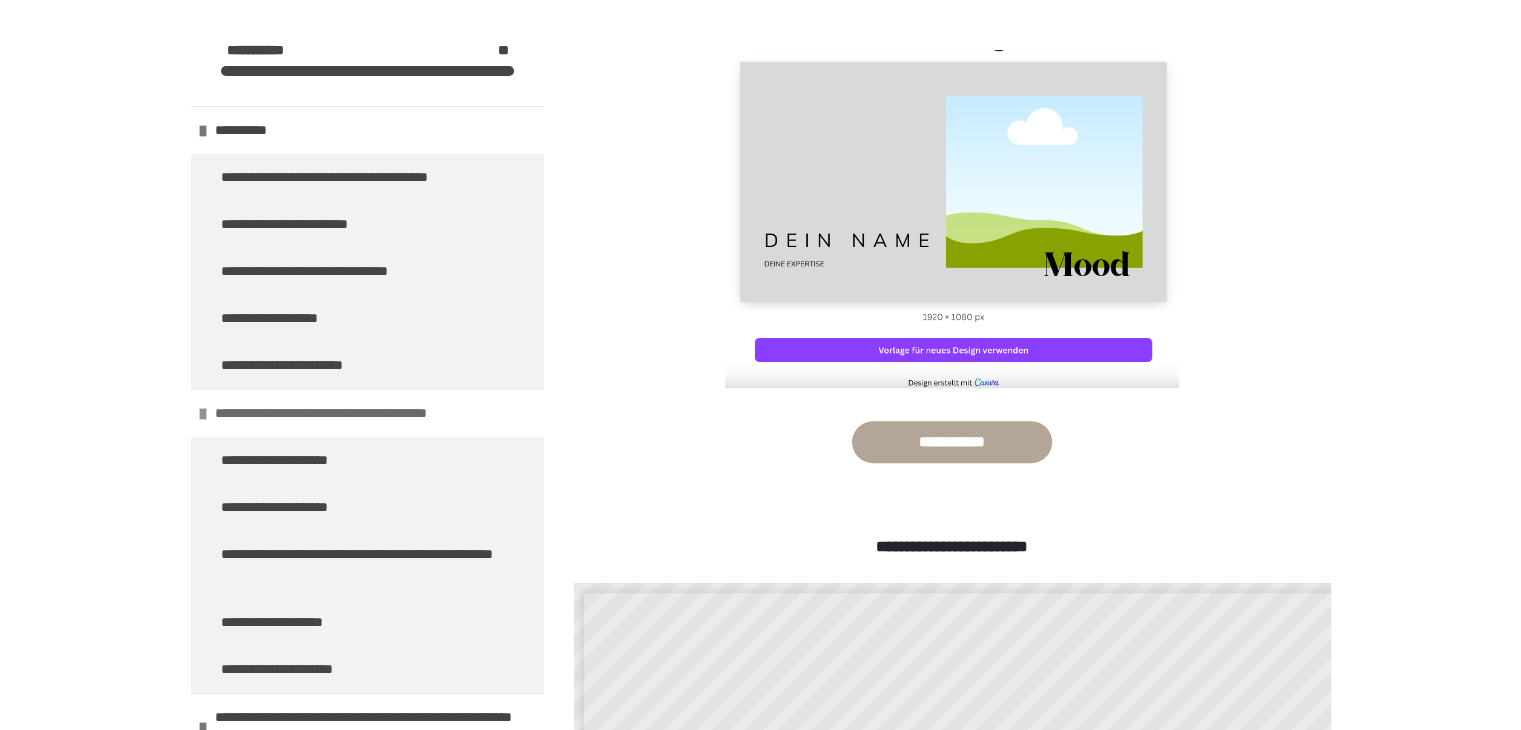 scroll, scrollTop: 700, scrollLeft: 0, axis: vertical 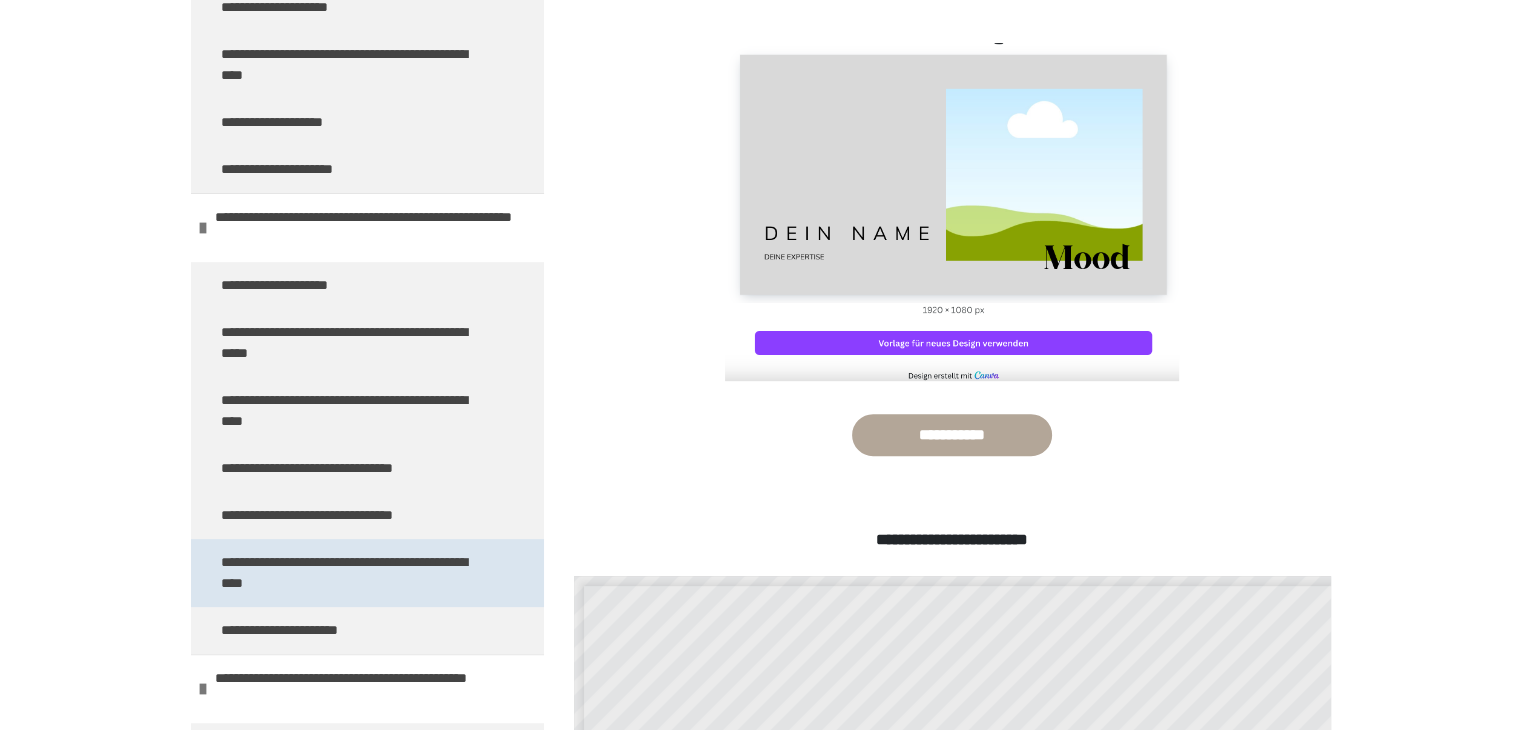 click on "**********" at bounding box center [352, 573] 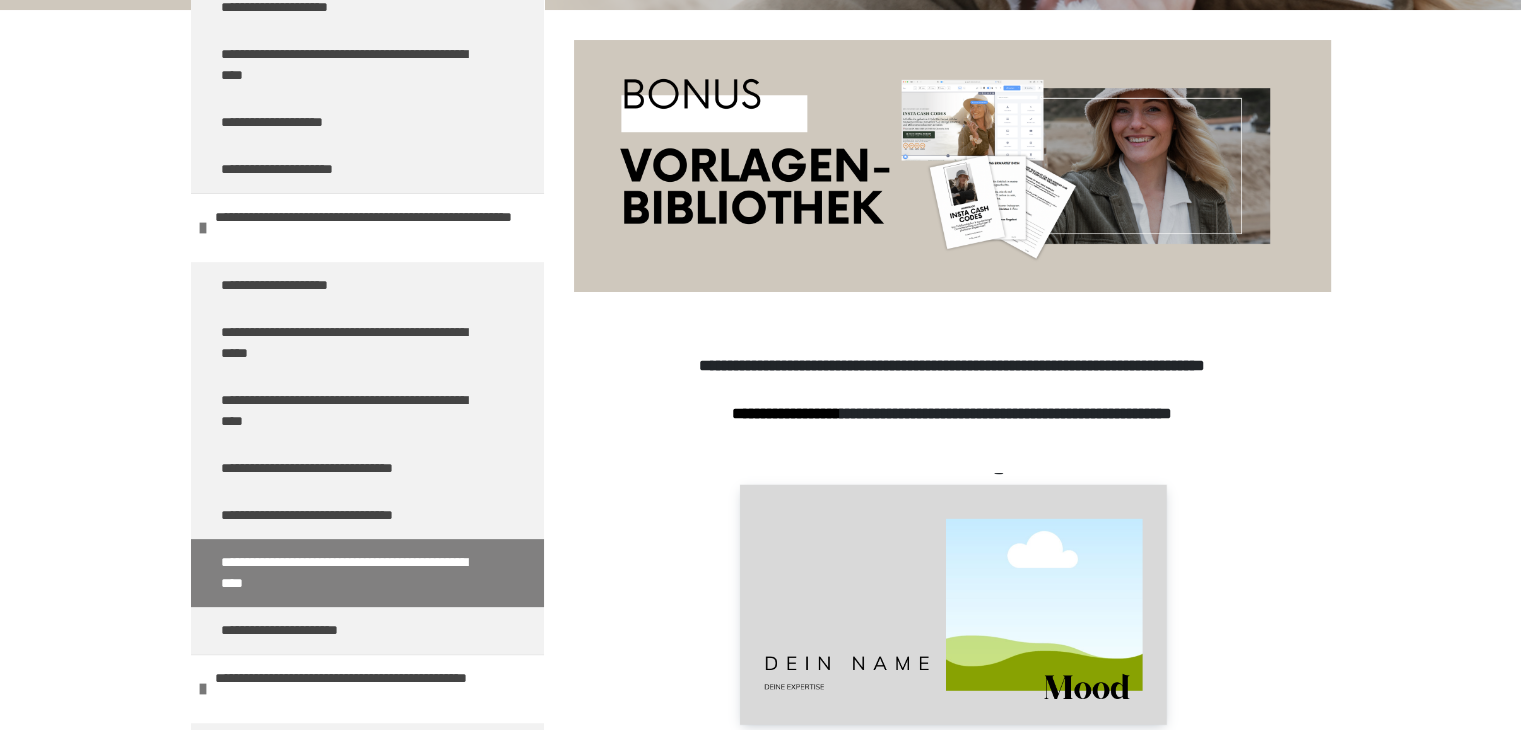 scroll, scrollTop: 470, scrollLeft: 0, axis: vertical 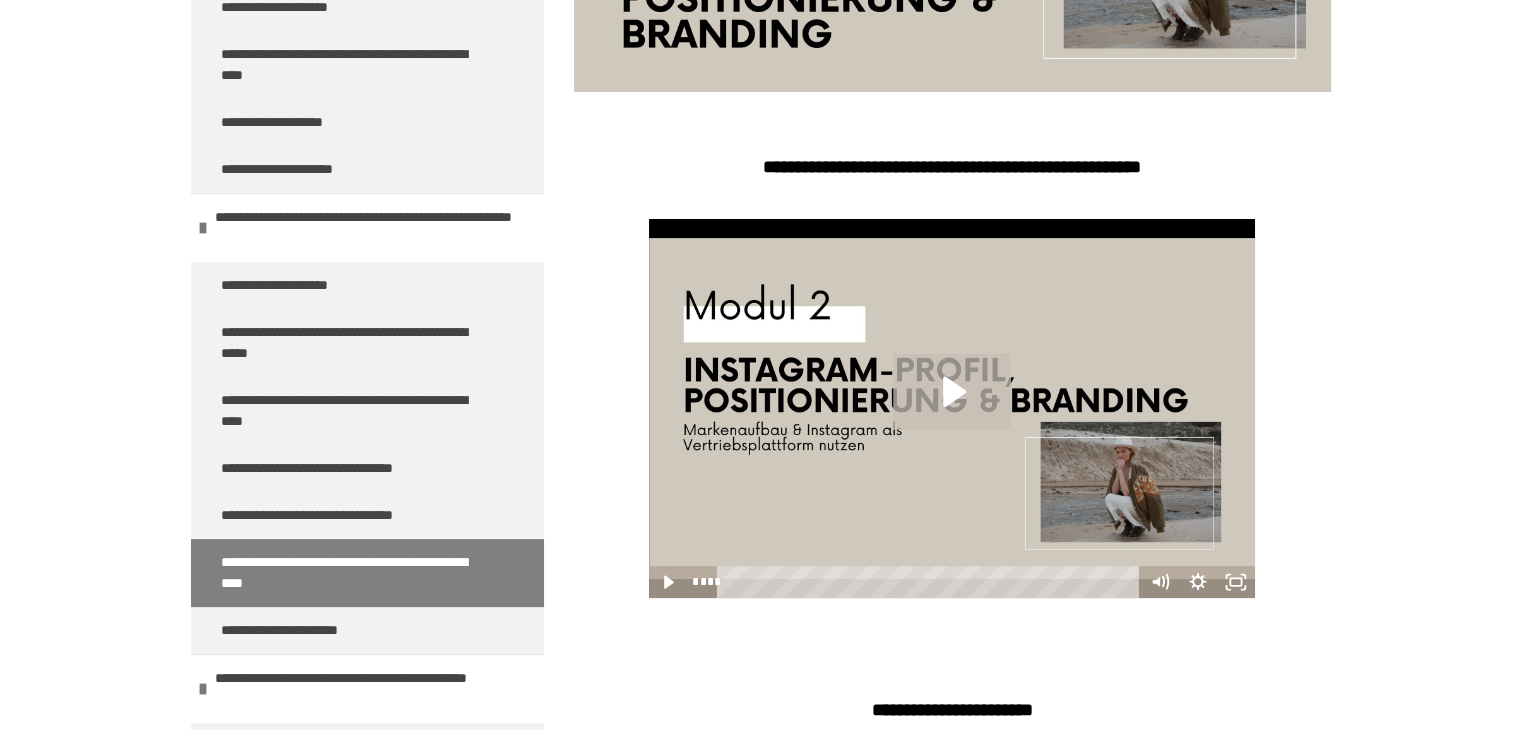 click 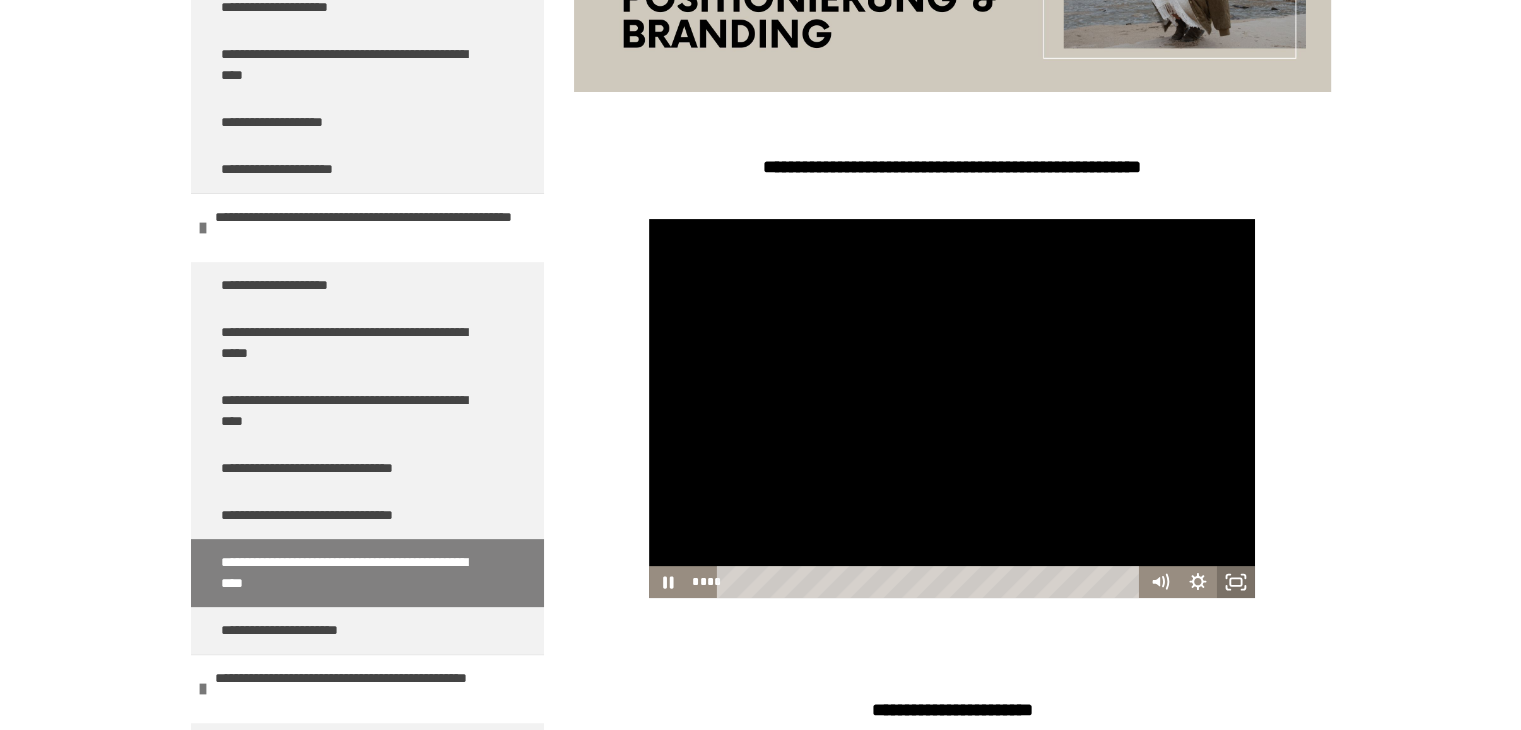 click 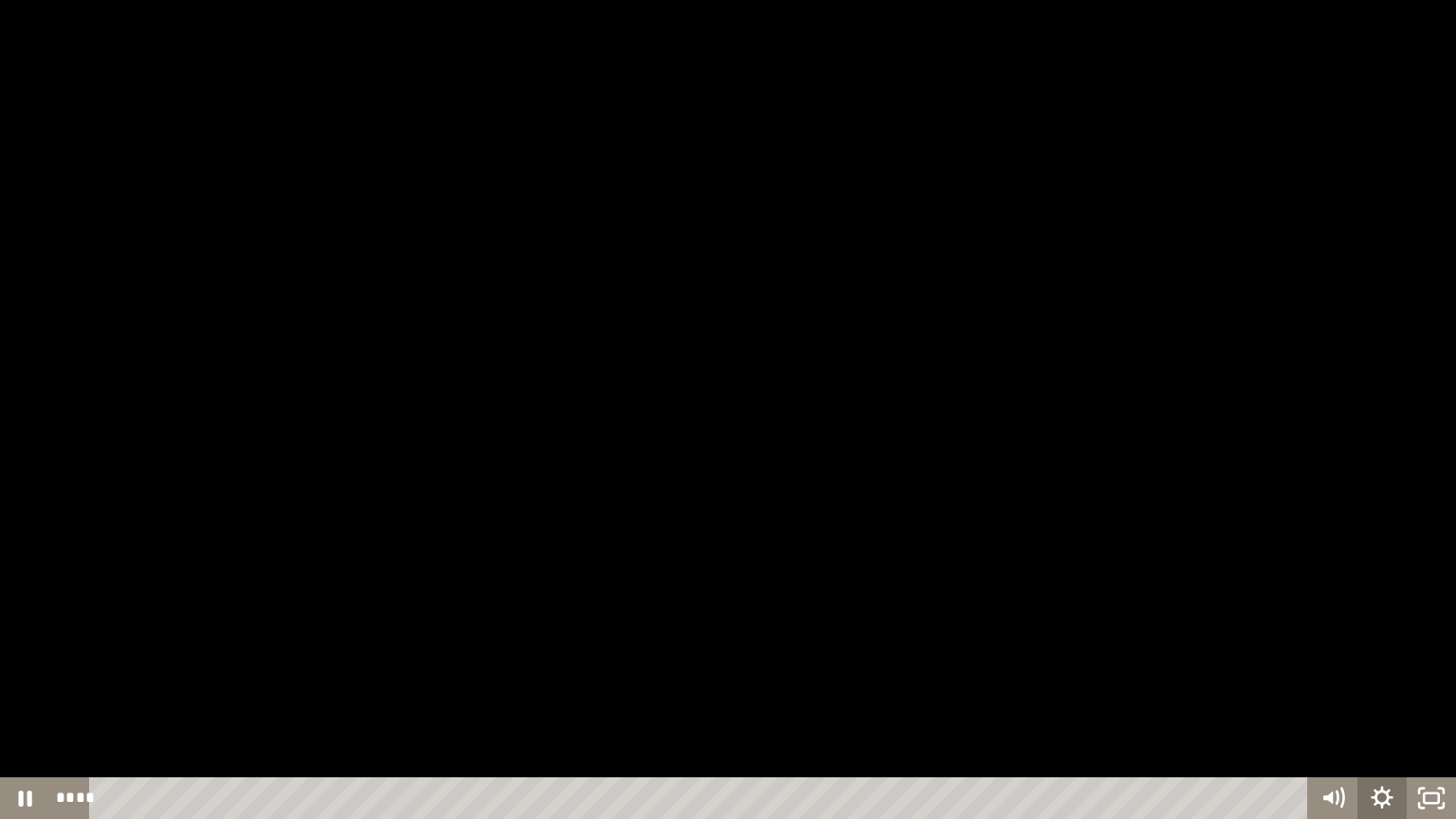 click 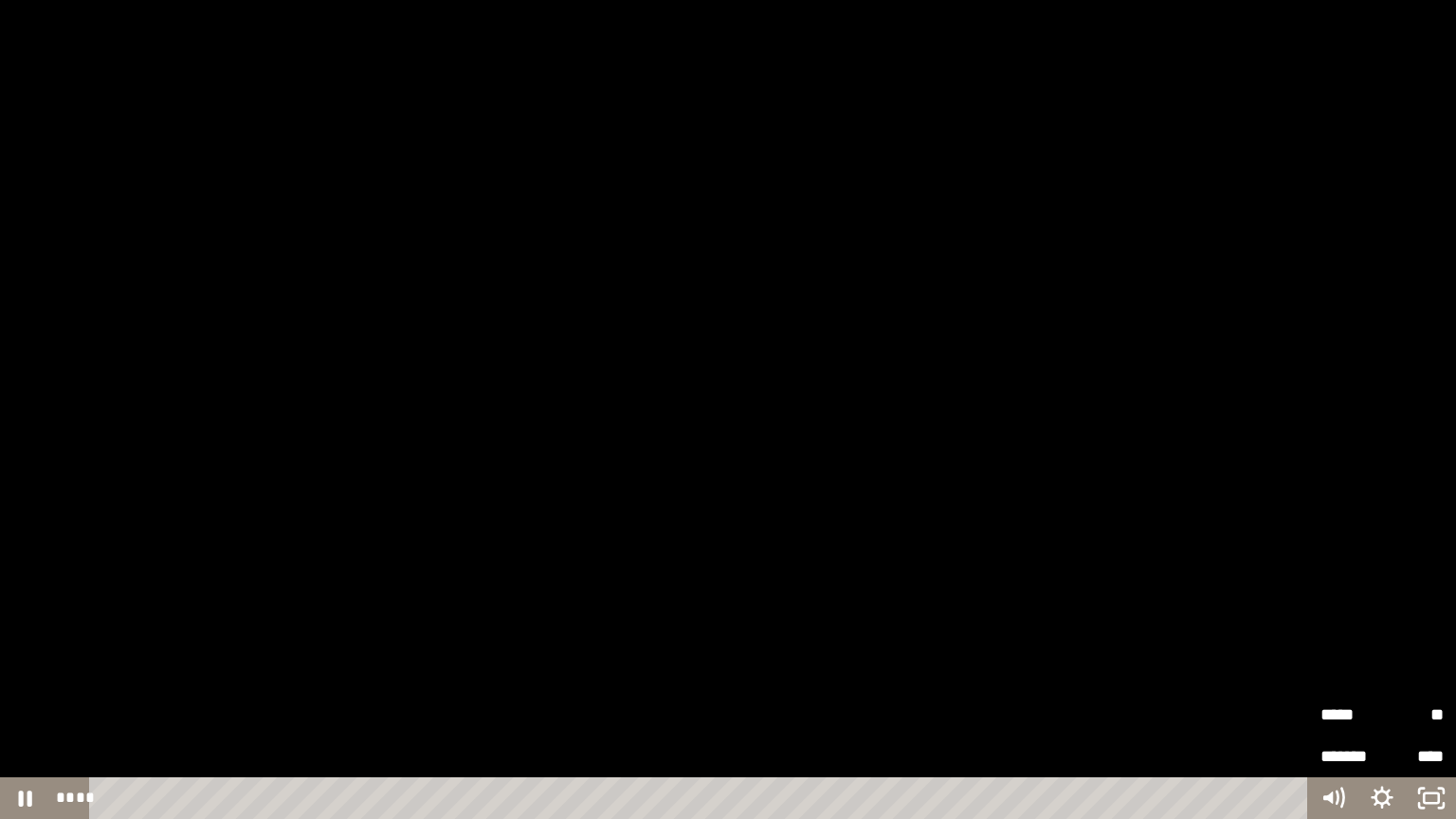 click on "*****" at bounding box center (1351, 712) 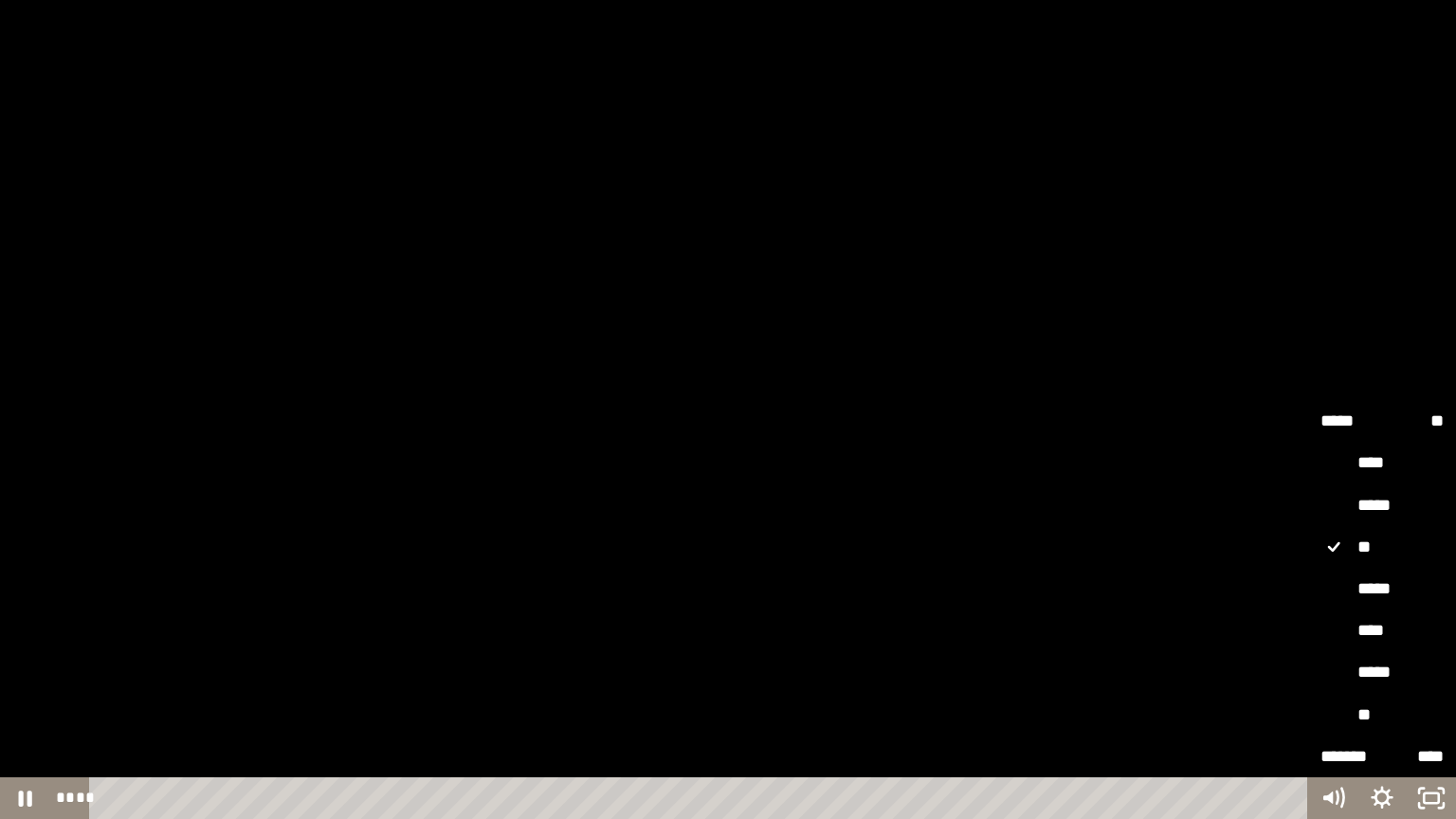 click on "*****" at bounding box center [1382, 590] 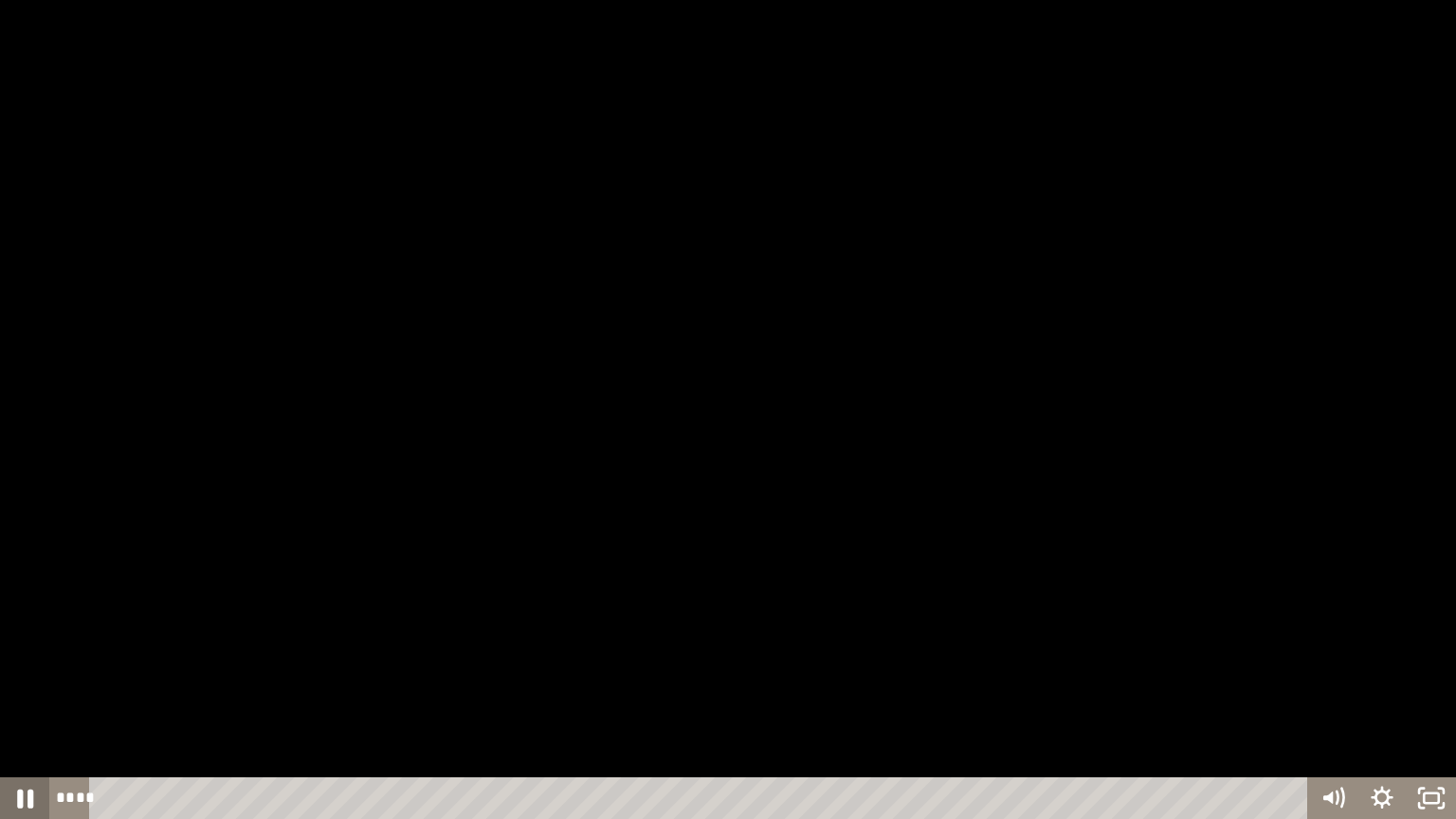 click 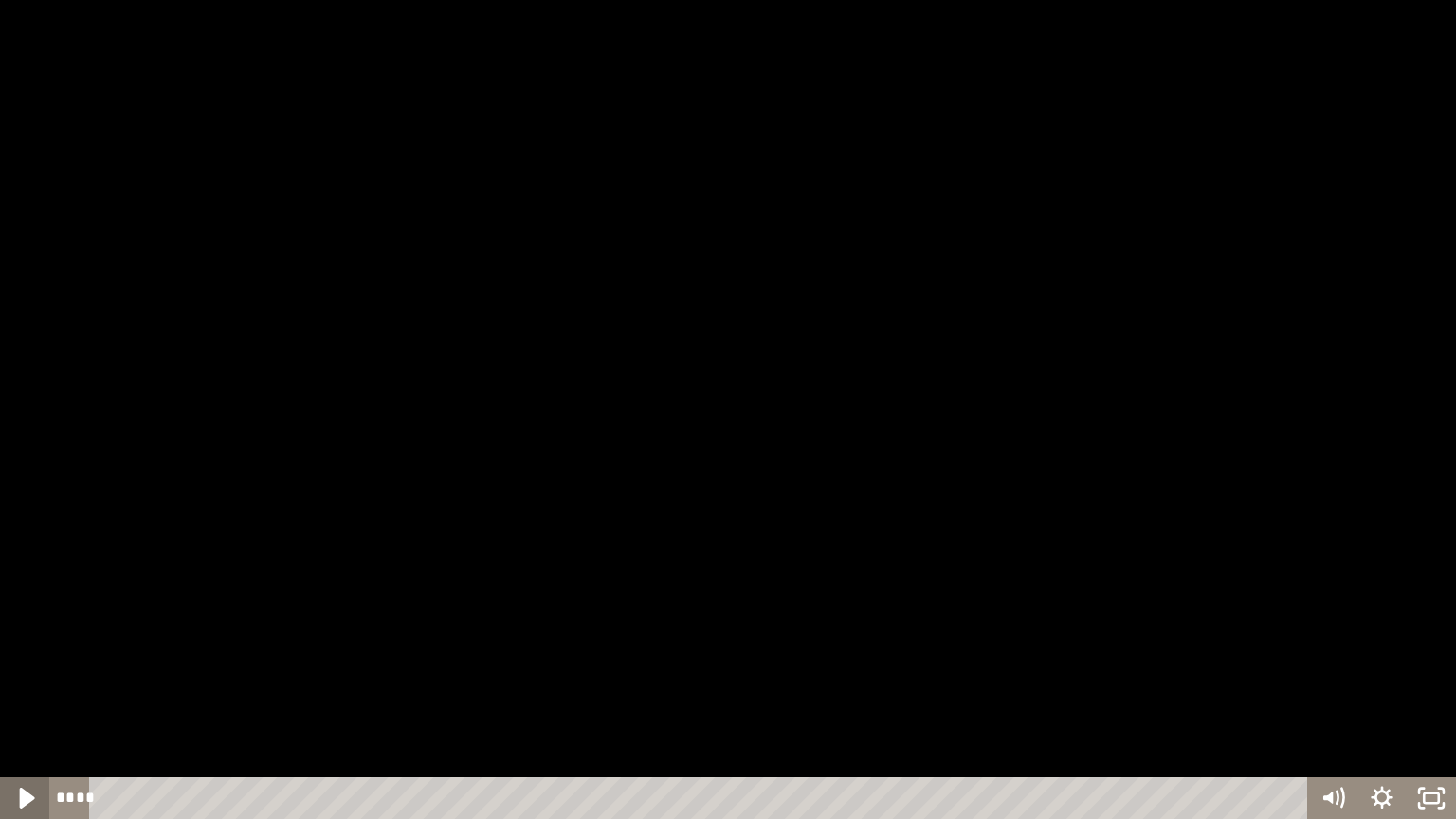 click 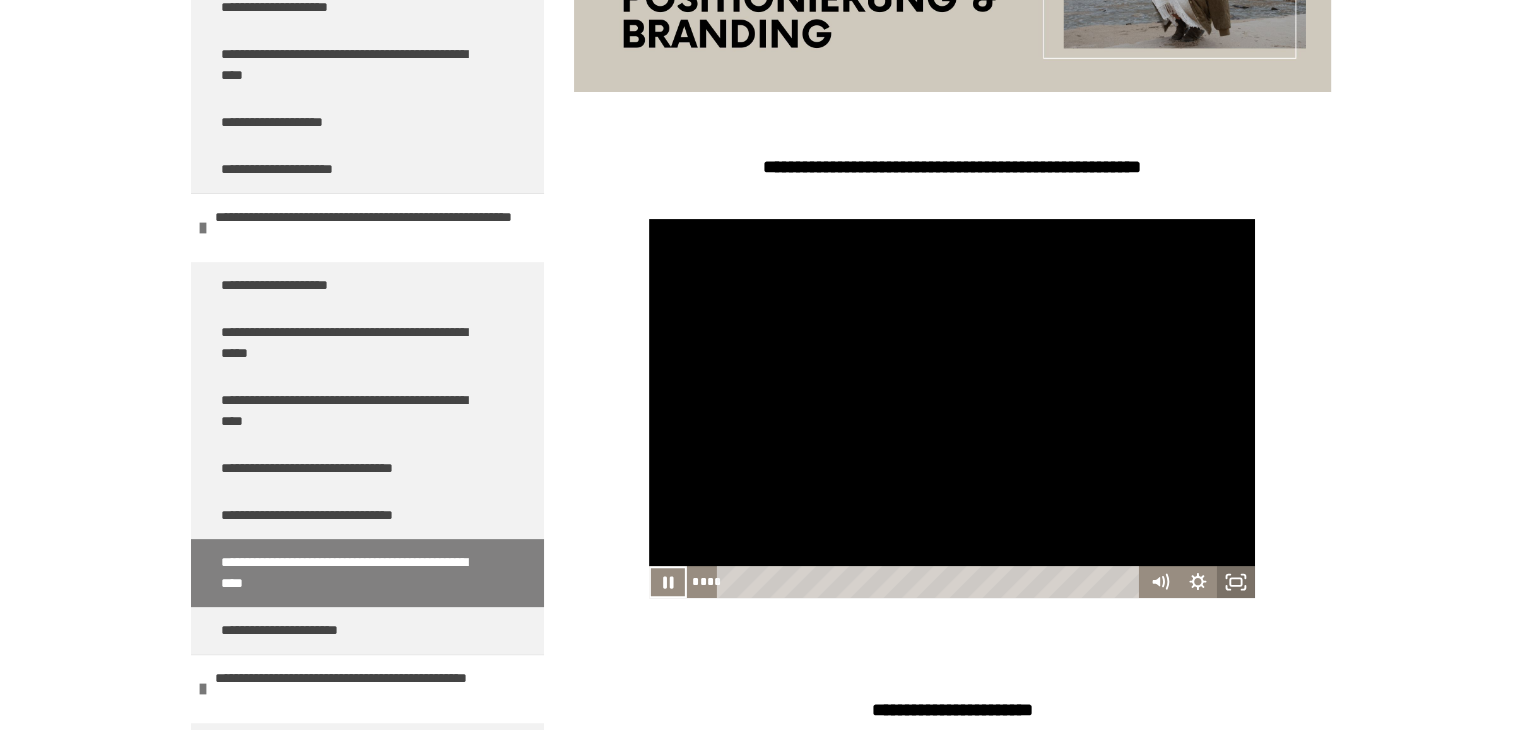 click 